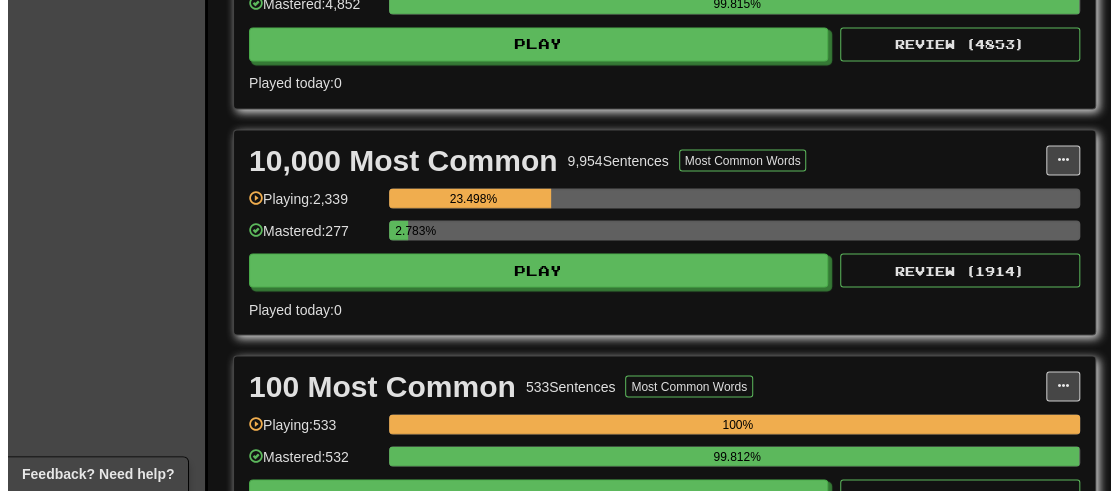 scroll, scrollTop: 1400, scrollLeft: 0, axis: vertical 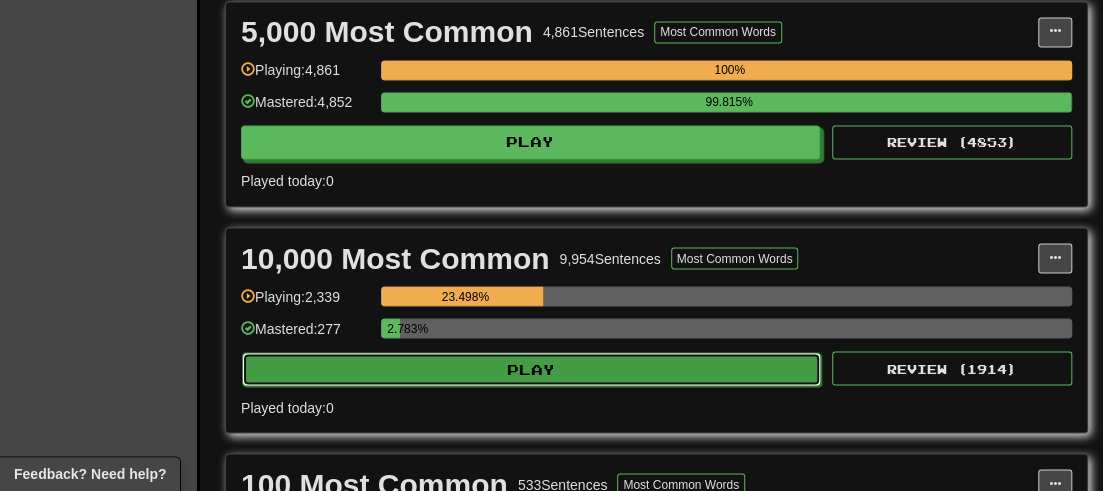 click on "Play" at bounding box center [531, 369] 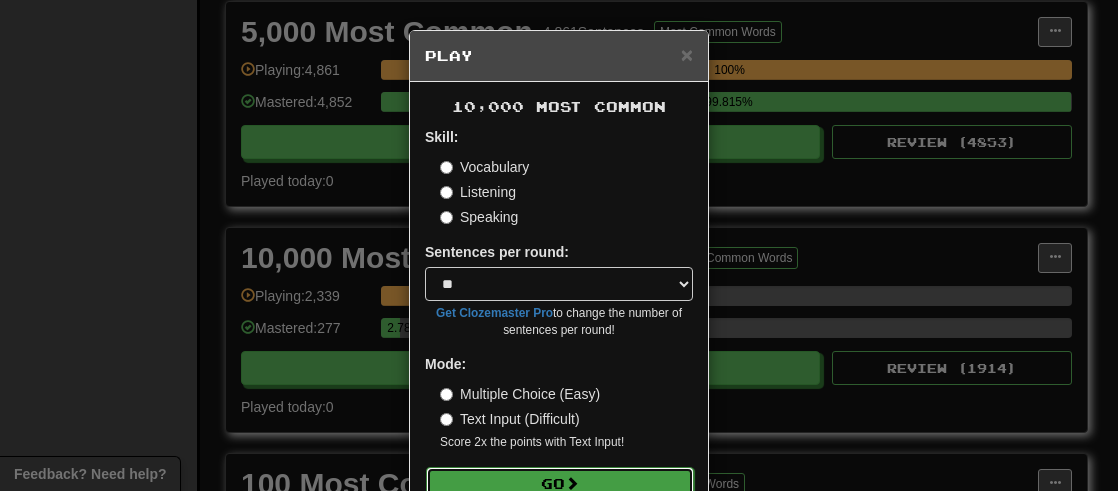 click at bounding box center [572, 483] 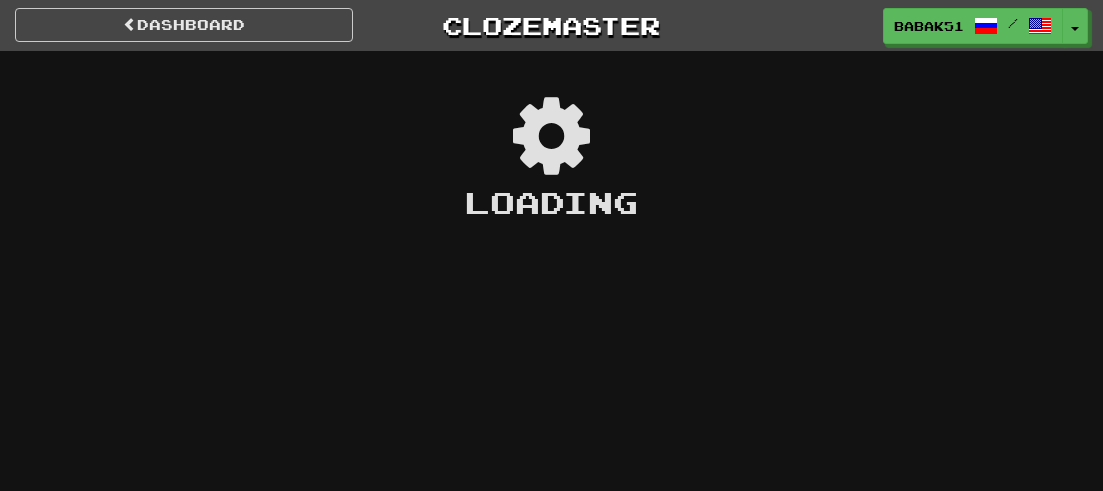 scroll, scrollTop: 0, scrollLeft: 0, axis: both 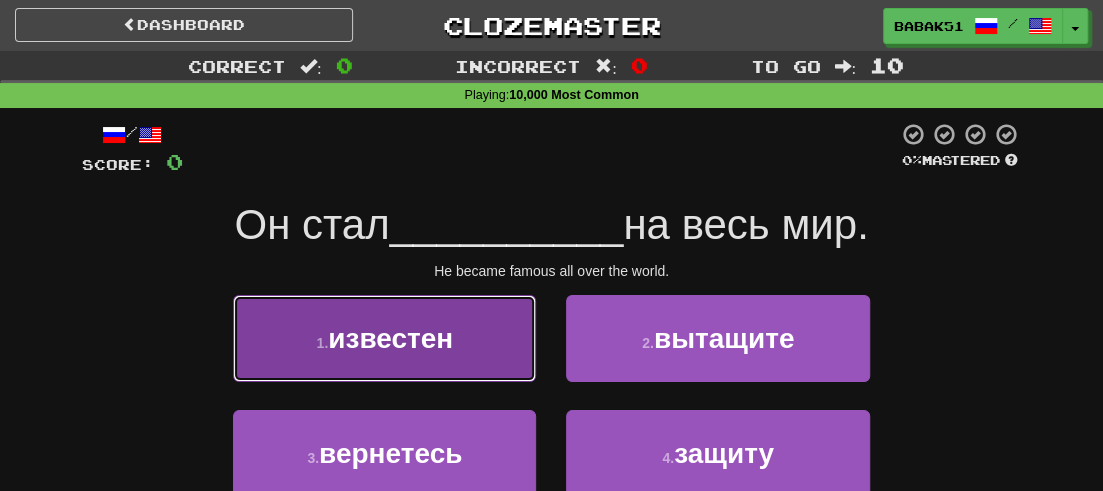 click on "1 .  известен" at bounding box center (384, 338) 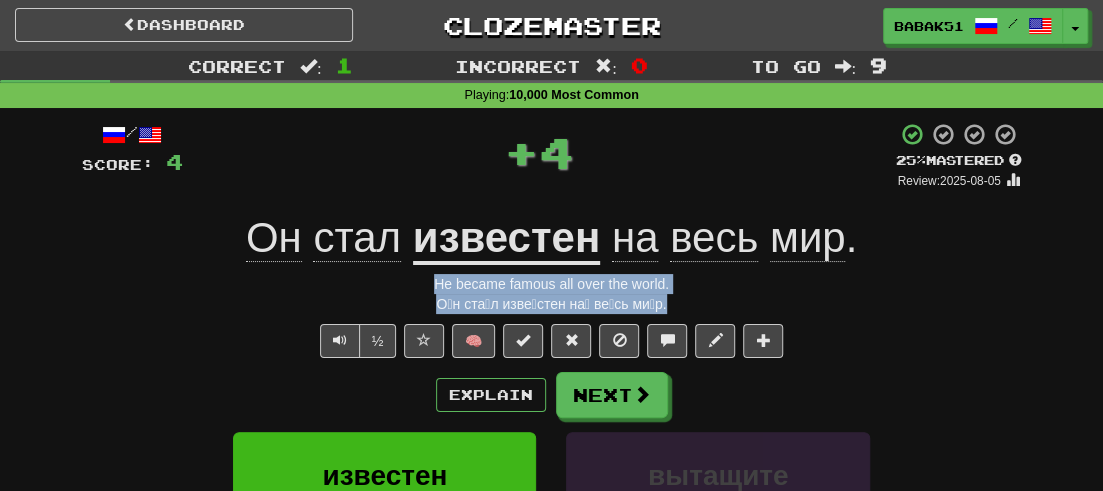 drag, startPoint x: 667, startPoint y: 308, endPoint x: 424, endPoint y: 285, distance: 244.08604 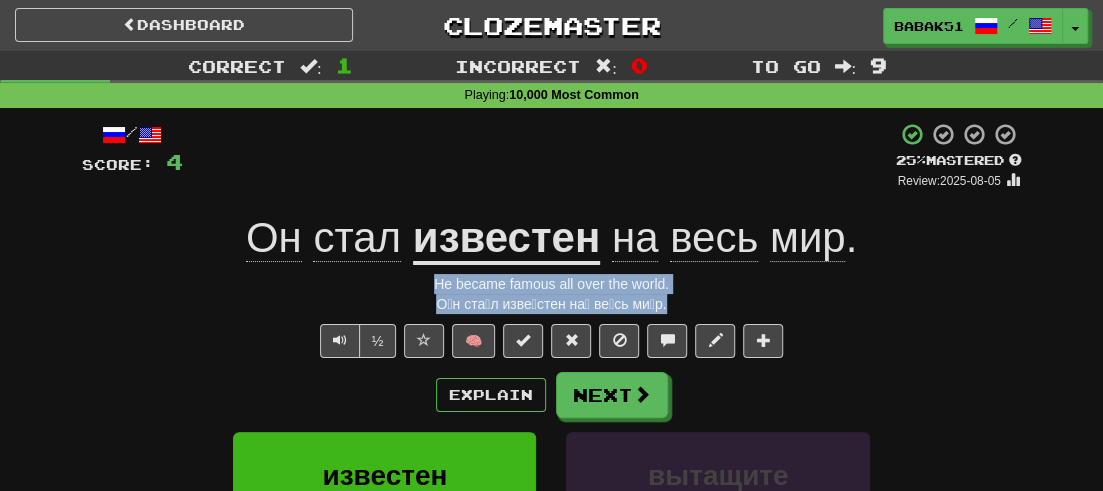 copy on "He became famous all over the world. О́н ста́л изве́стен на́ ве́сь ми́р." 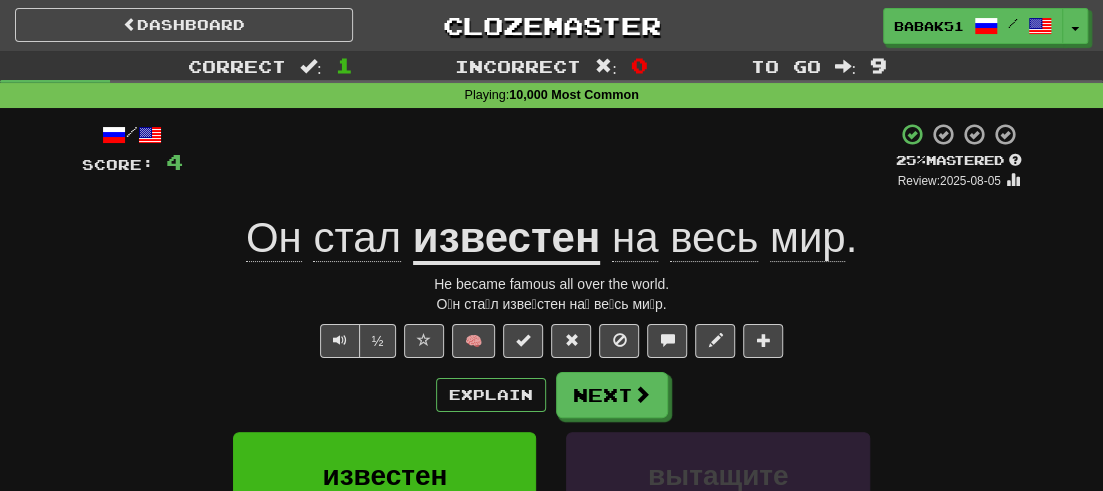 click on "½ 🧠" at bounding box center (552, 341) 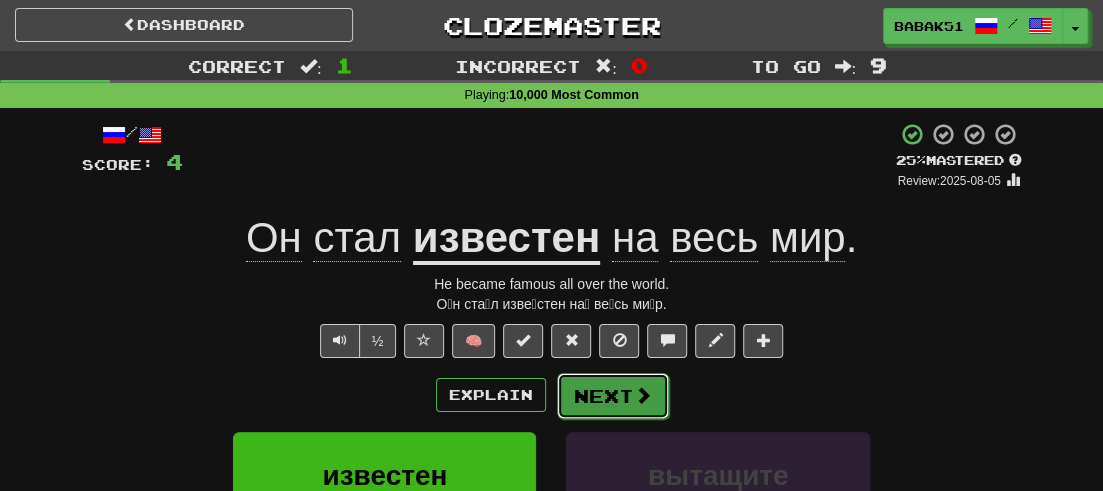 click on "Next" at bounding box center (613, 396) 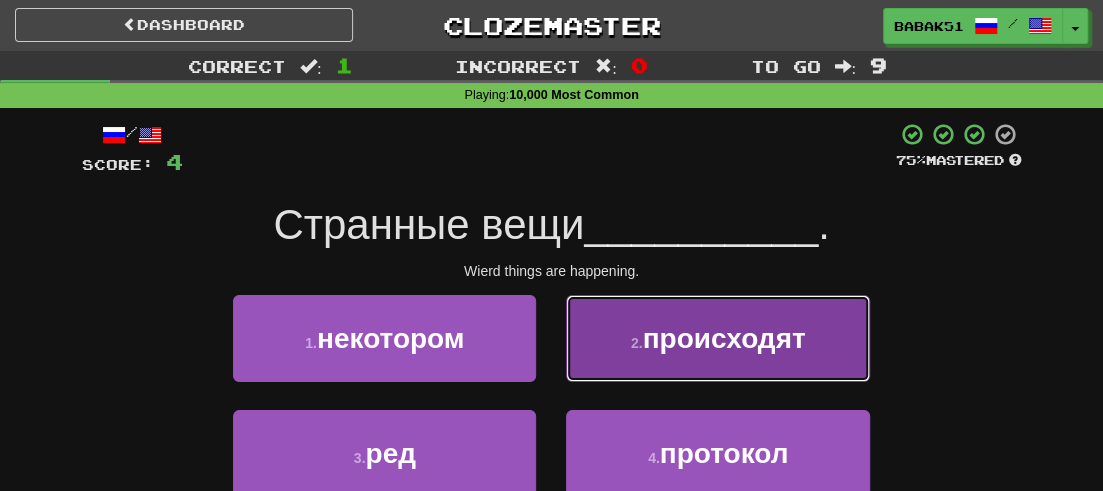 click on "происходят" at bounding box center (724, 338) 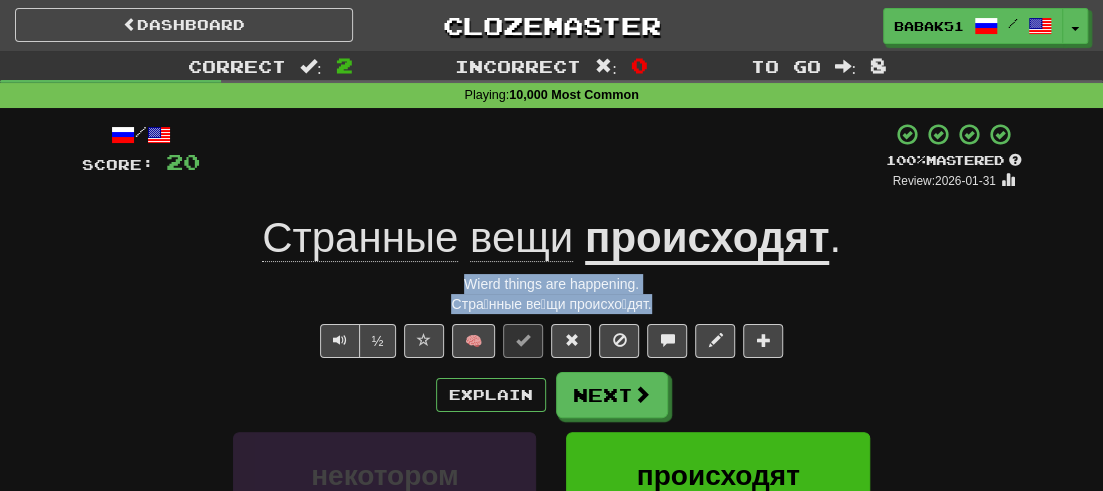 drag, startPoint x: 668, startPoint y: 305, endPoint x: 458, endPoint y: 293, distance: 210.34258 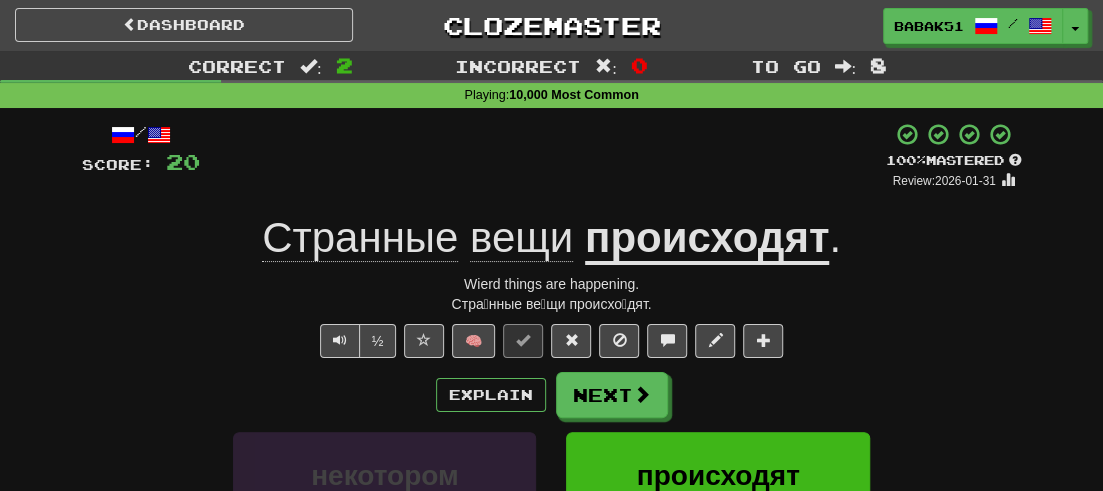 click on "Explain Next" at bounding box center (552, 395) 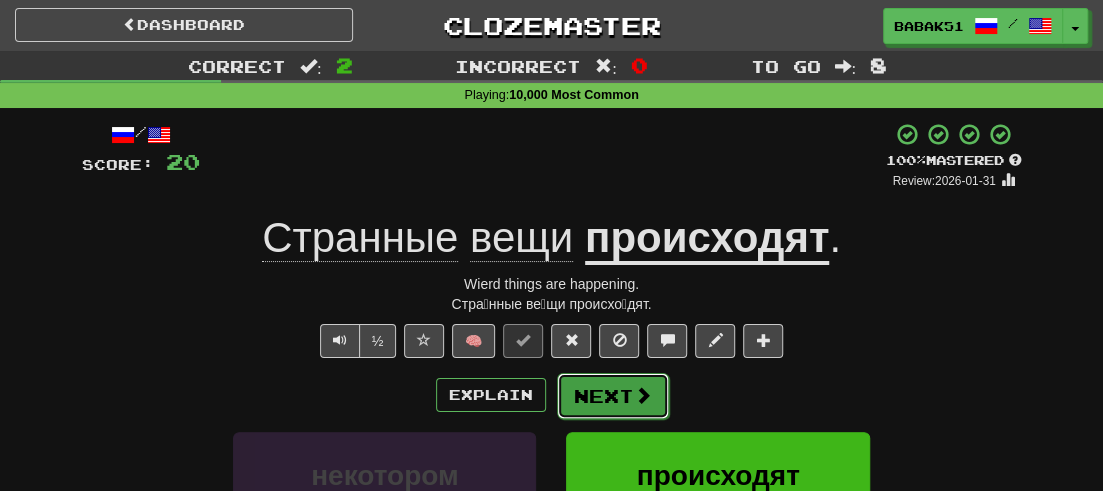 click on "Next" at bounding box center (613, 396) 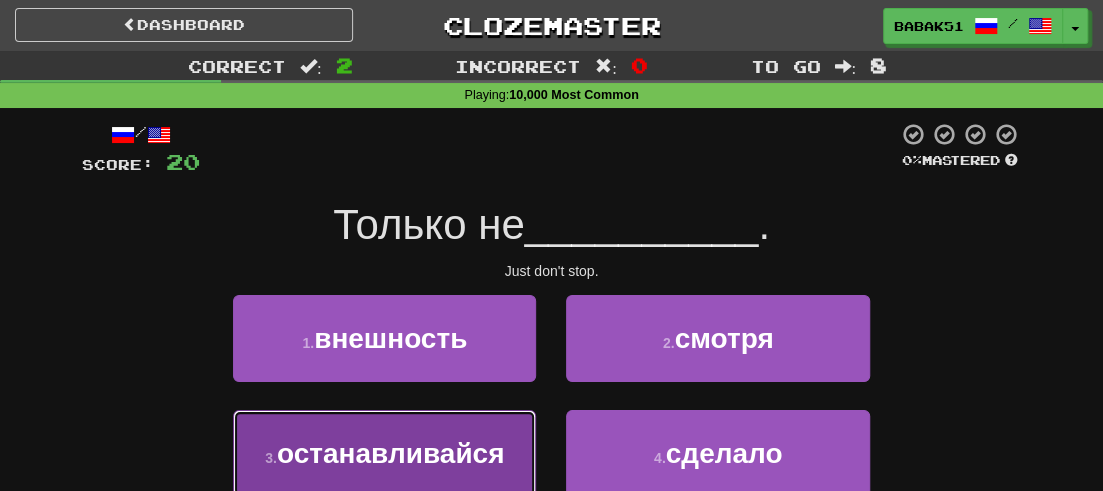 click on "останавливайся" at bounding box center [390, 453] 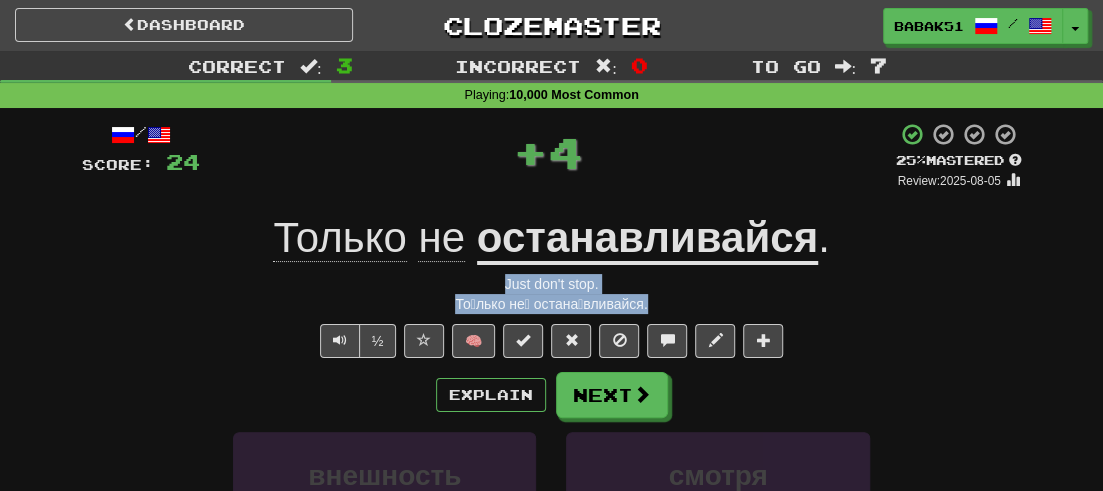 drag, startPoint x: 676, startPoint y: 308, endPoint x: 462, endPoint y: 281, distance: 215.69655 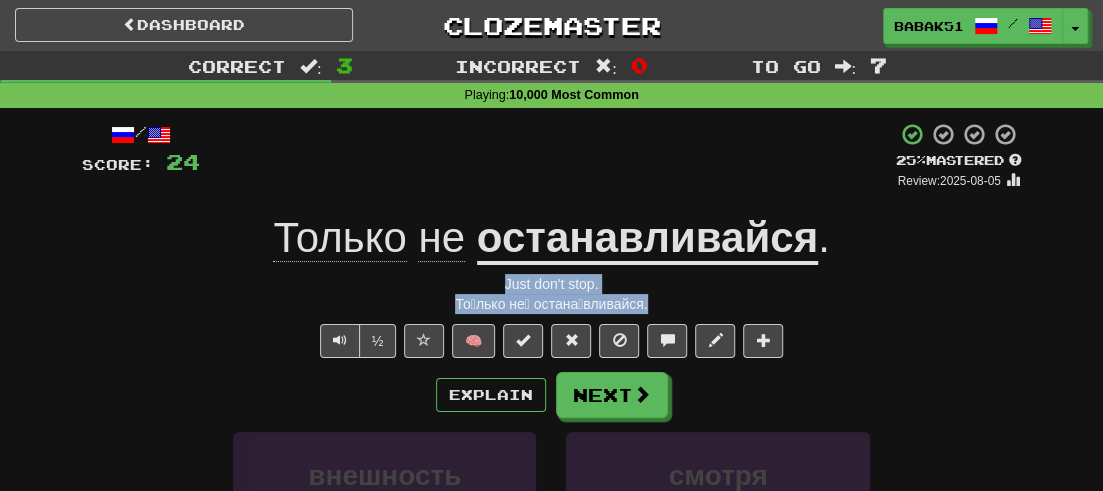 copy on "Just don't stop. То́лько не́ остана́вливайся." 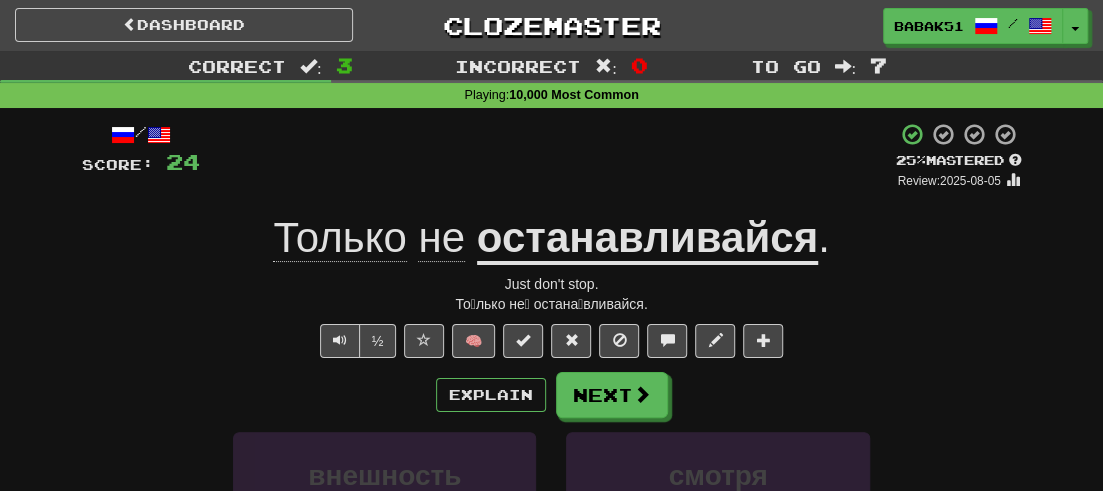 click on "½ 🧠" at bounding box center [552, 341] 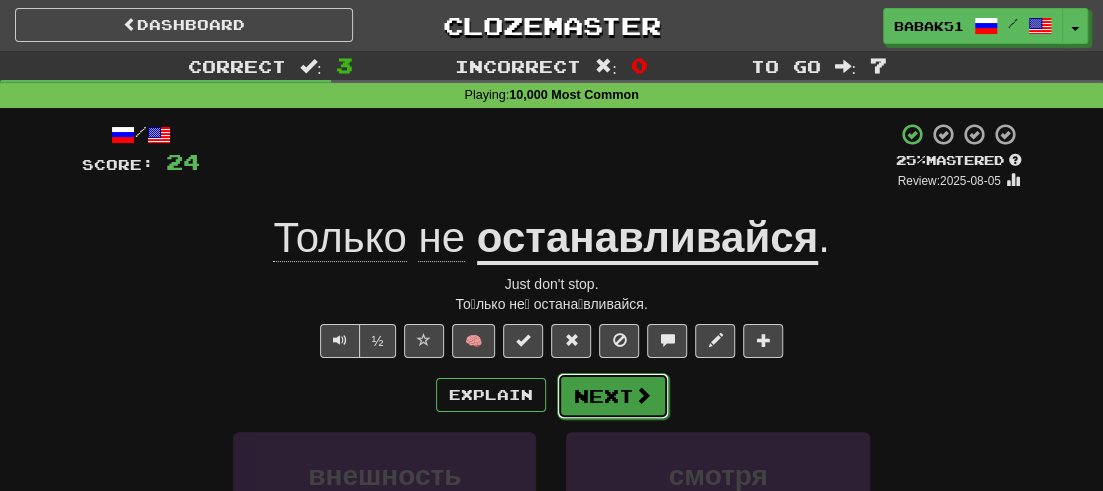 click at bounding box center (643, 395) 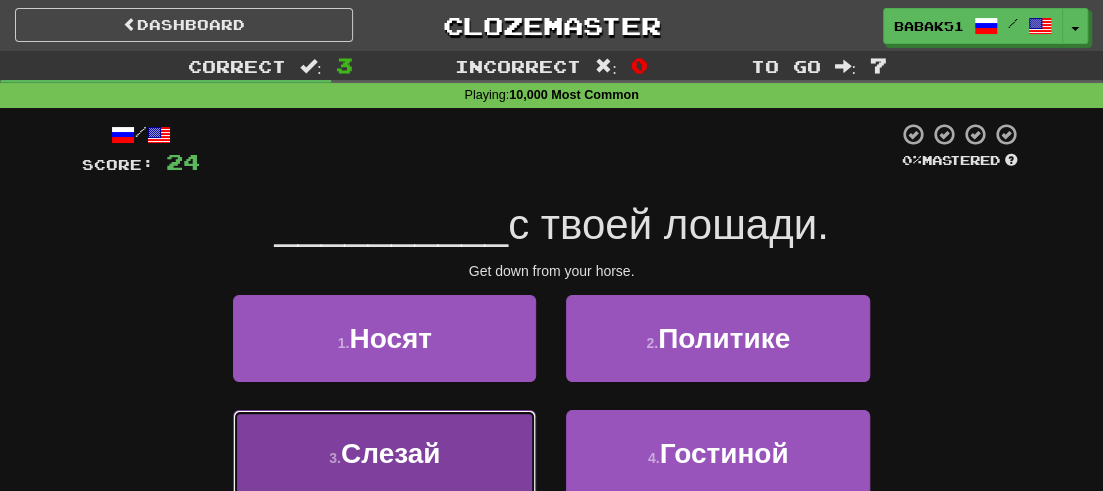 click on "Слезай" at bounding box center [391, 453] 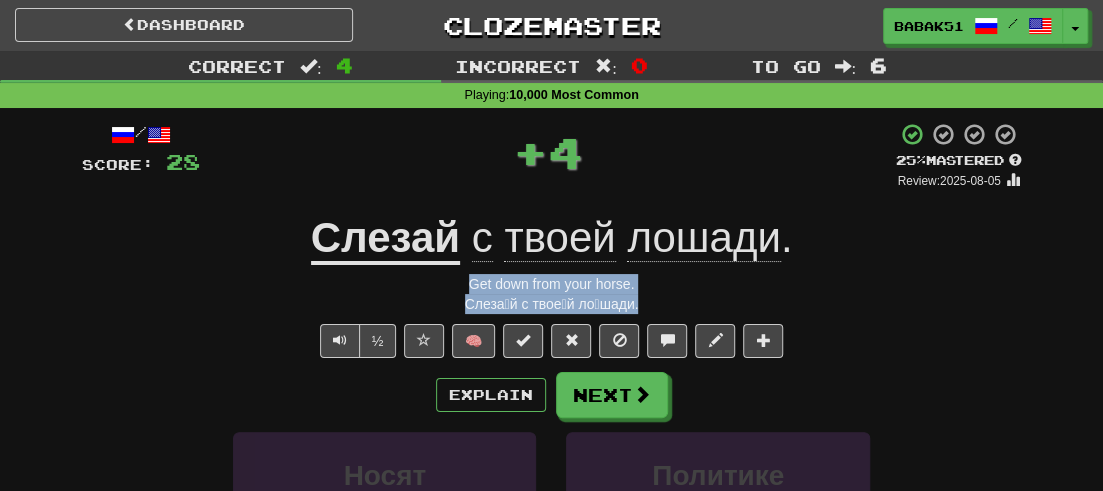 drag, startPoint x: 645, startPoint y: 297, endPoint x: 463, endPoint y: 277, distance: 183.0956 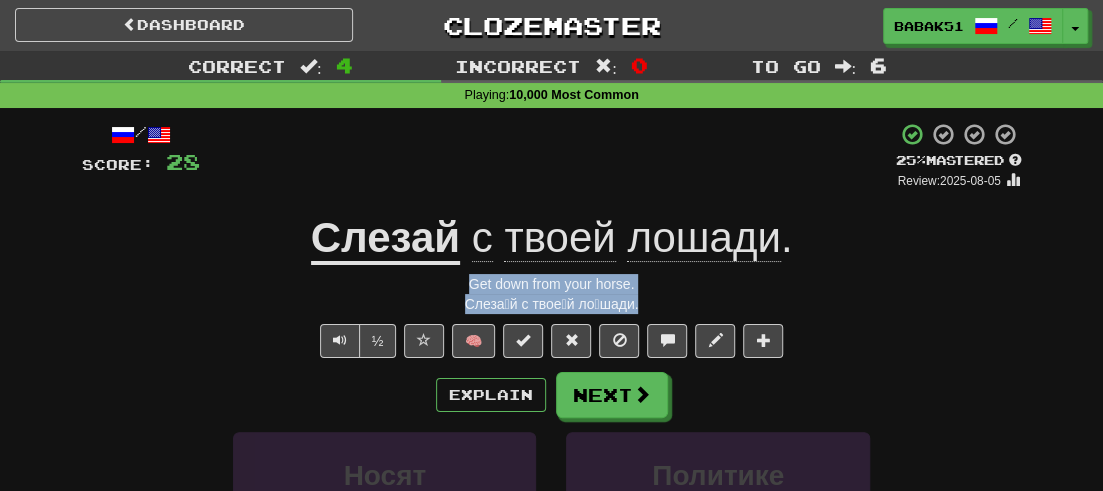 copy on "Get down from your horse. Слеза́й с твое́й ло́шади." 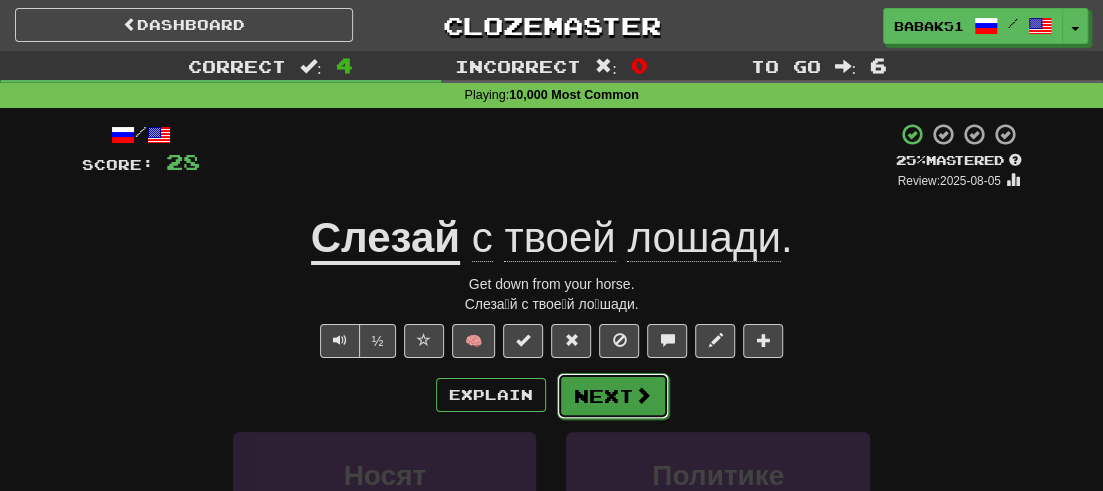 click on "Next" at bounding box center (613, 396) 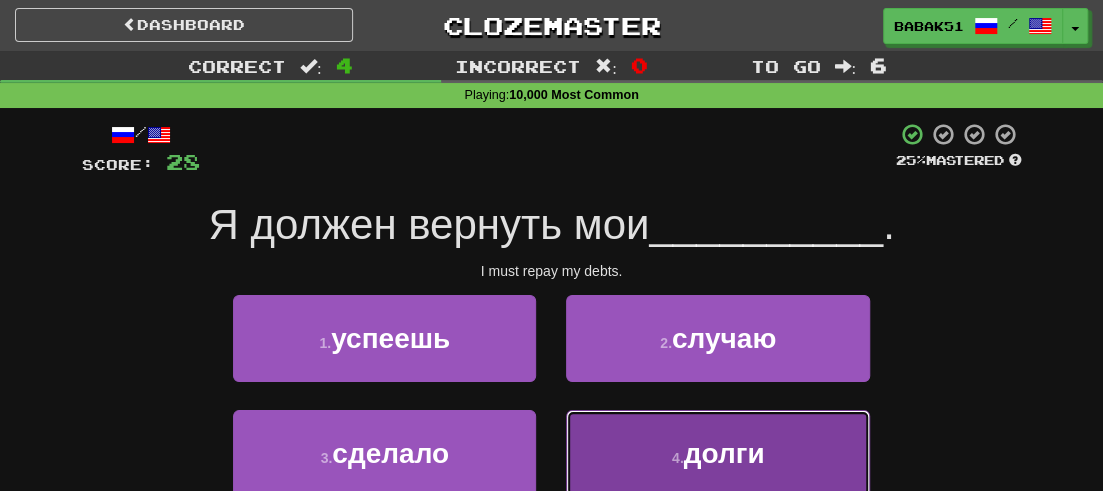 click on "4 .  долги" at bounding box center (717, 453) 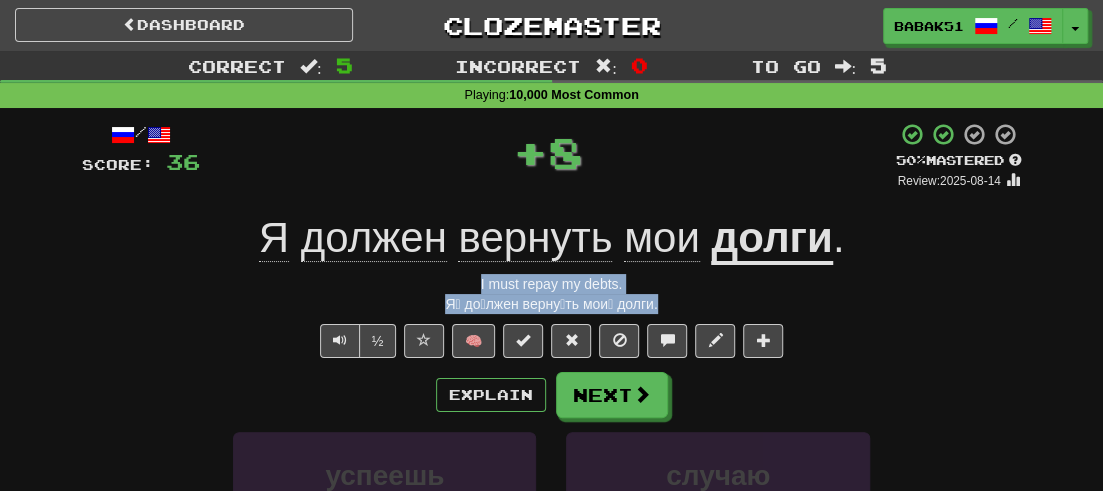 drag, startPoint x: 671, startPoint y: 307, endPoint x: 456, endPoint y: 275, distance: 217.36835 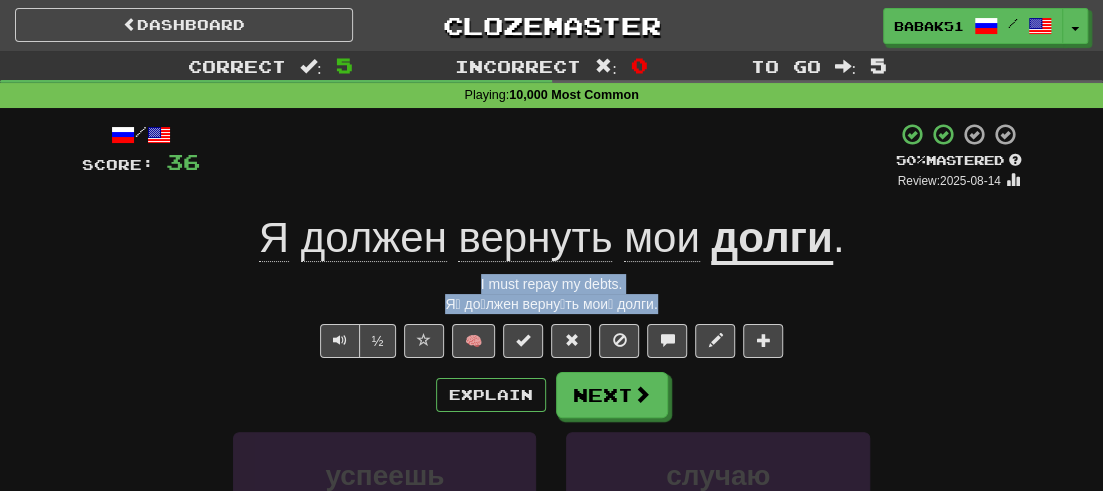 copy on "I must repay my debts. Я́ до́лжен верну́ть мои́ долги." 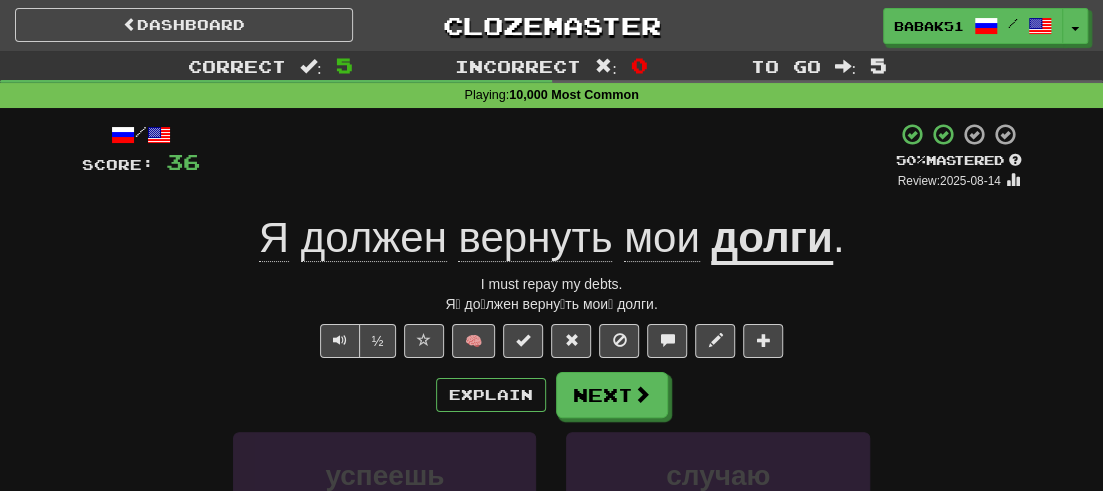 click on "½ 🧠" at bounding box center (552, 341) 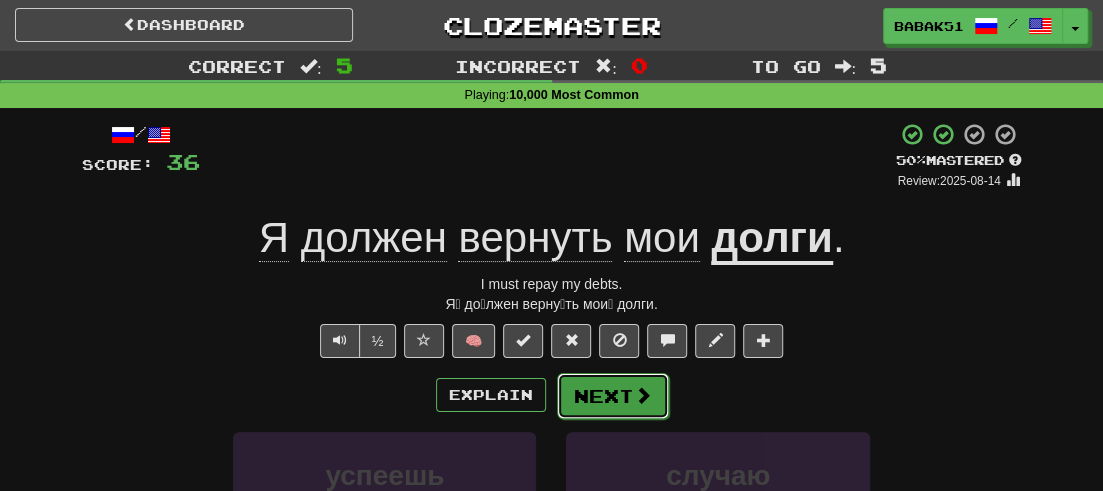 click on "Next" at bounding box center (613, 396) 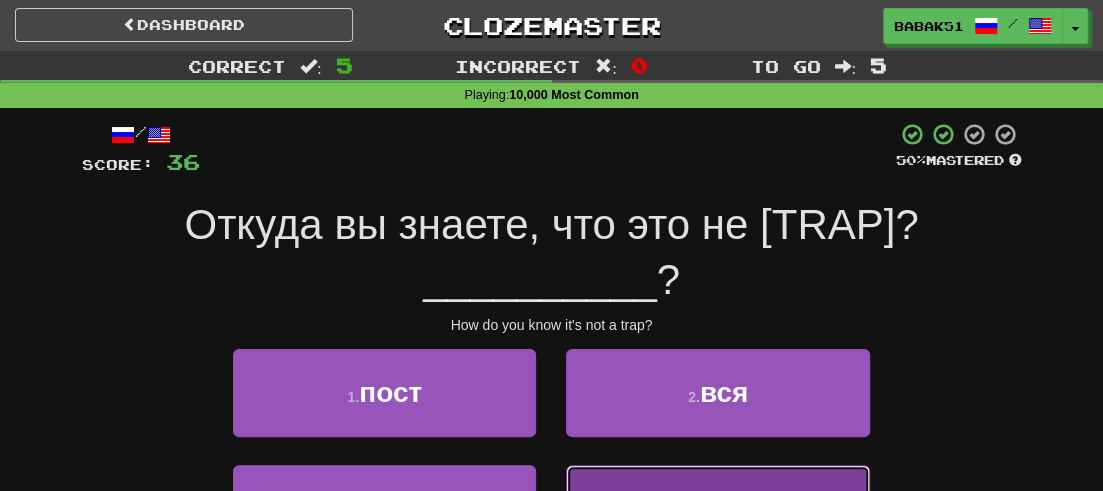 click on "ловушка" at bounding box center [724, 508] 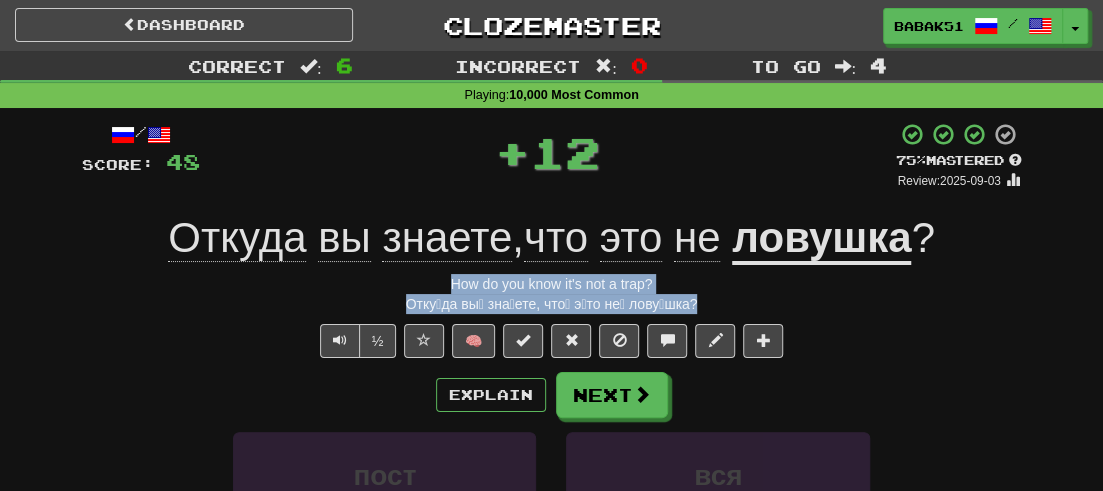 drag, startPoint x: 692, startPoint y: 303, endPoint x: 378, endPoint y: 280, distance: 314.84122 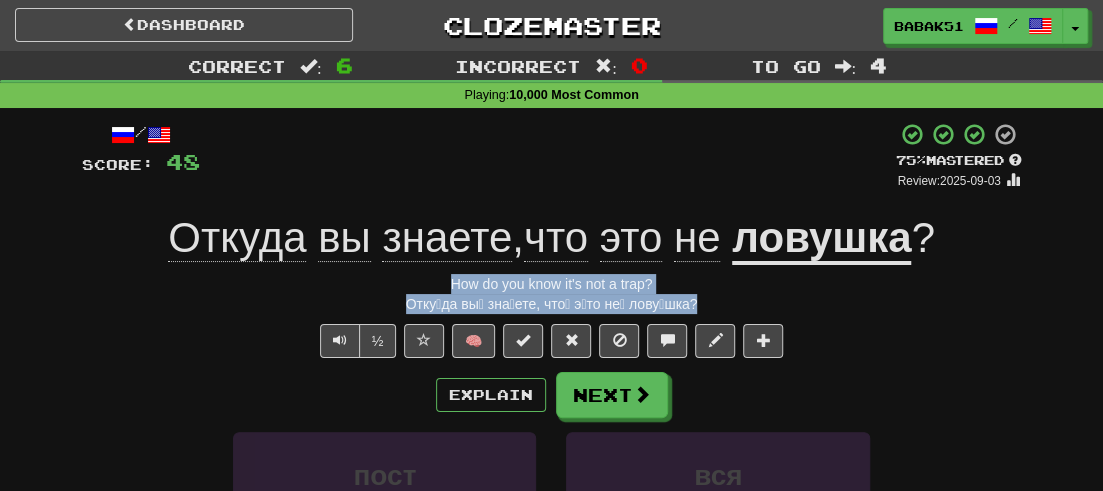 copy on "How do you know it's not a trap? Отку́да вы́ зна́ете, что́ э́то не́ лову́шка?" 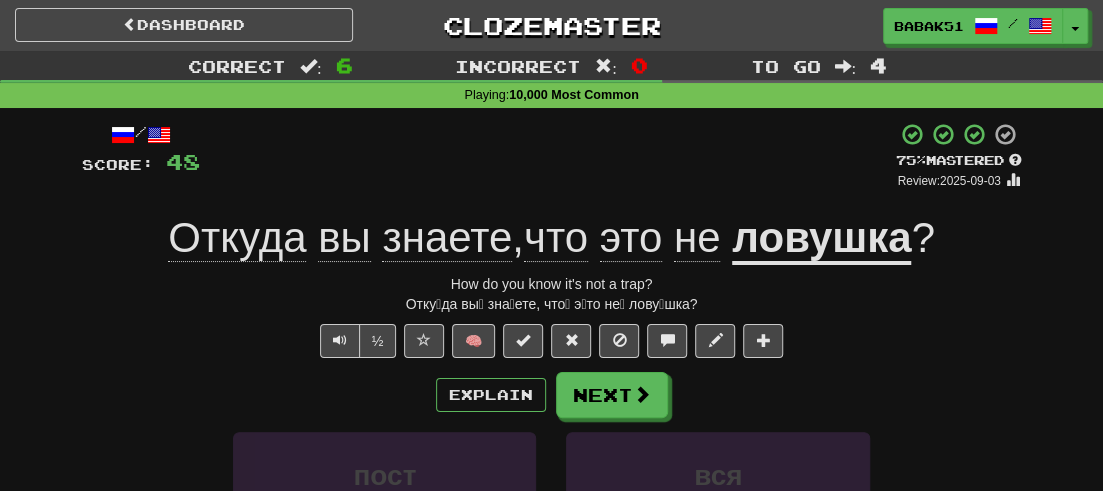 click on "Explain Next" at bounding box center (552, 395) 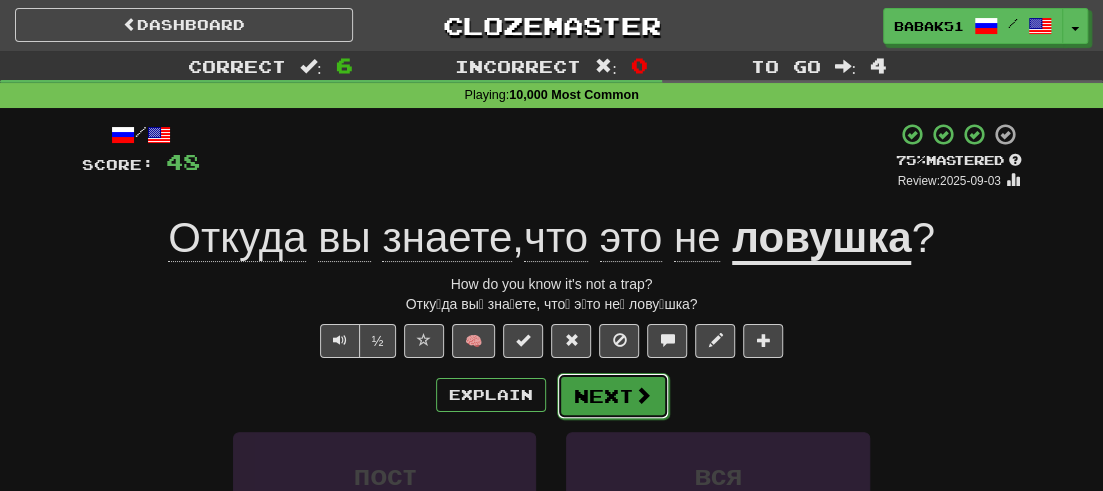 click on "Next" at bounding box center [613, 396] 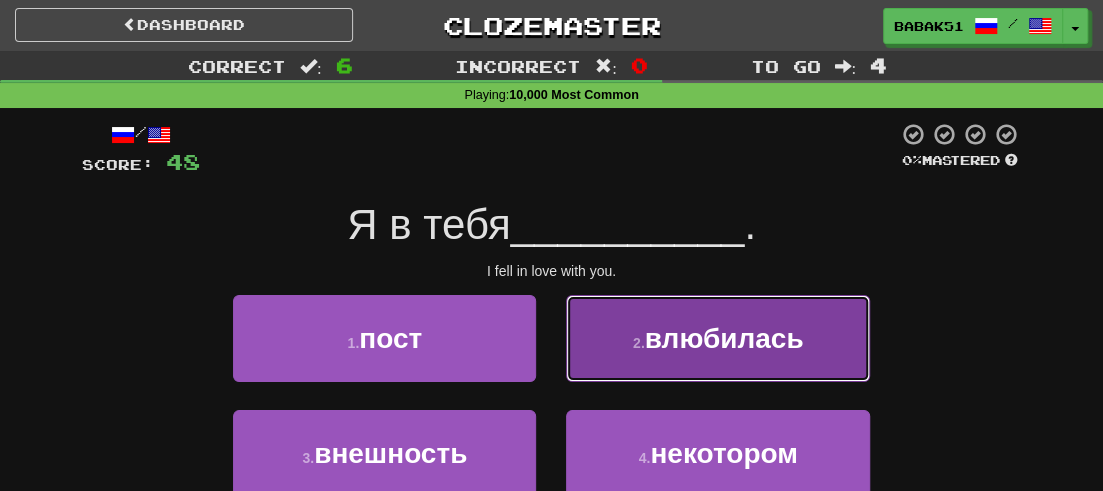click on "2 .  влюбилась" at bounding box center (717, 338) 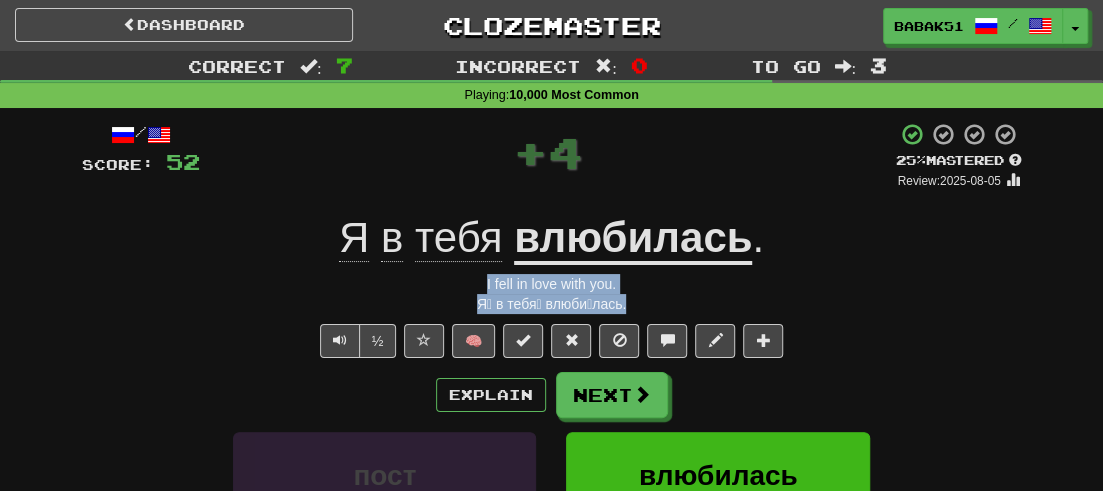 drag, startPoint x: 646, startPoint y: 307, endPoint x: 463, endPoint y: 279, distance: 185.12968 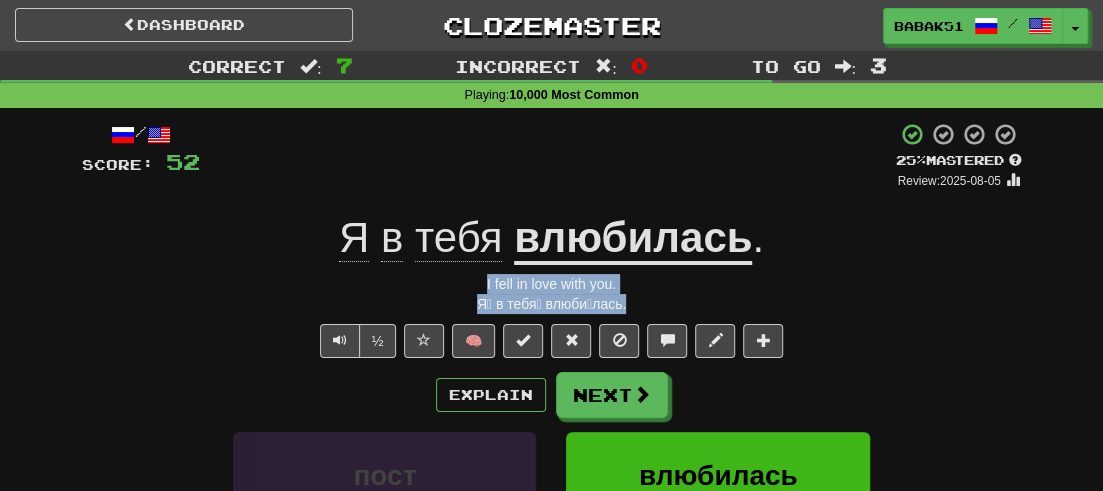 copy on "I fell in love with you. Я́ в тебя́ влюби́лась." 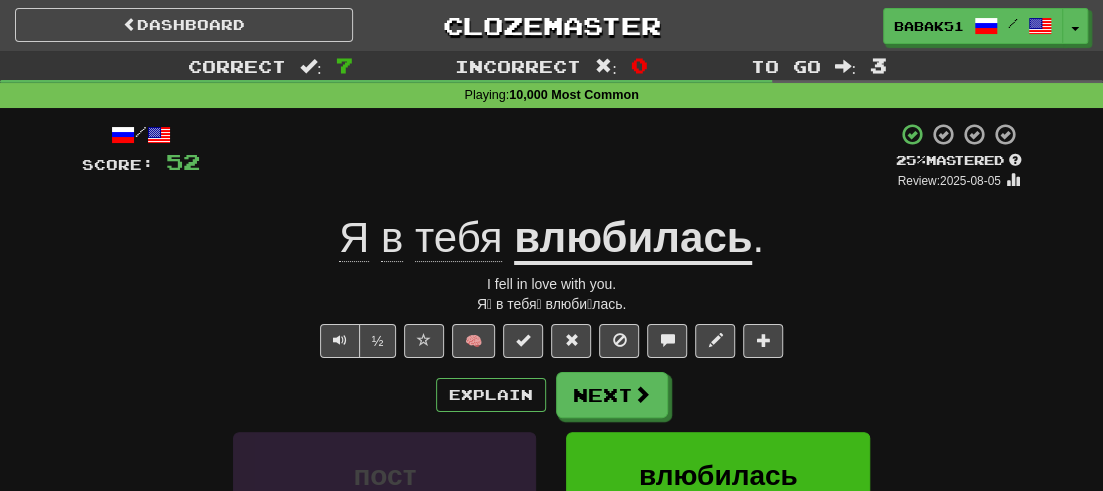 click on "½ 🧠" at bounding box center (552, 341) 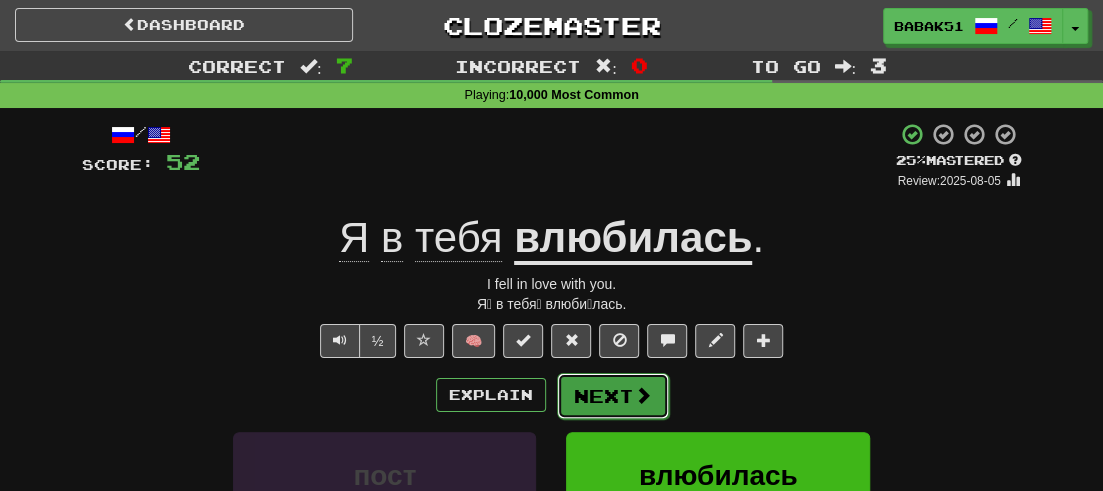 click on "Next" at bounding box center (613, 396) 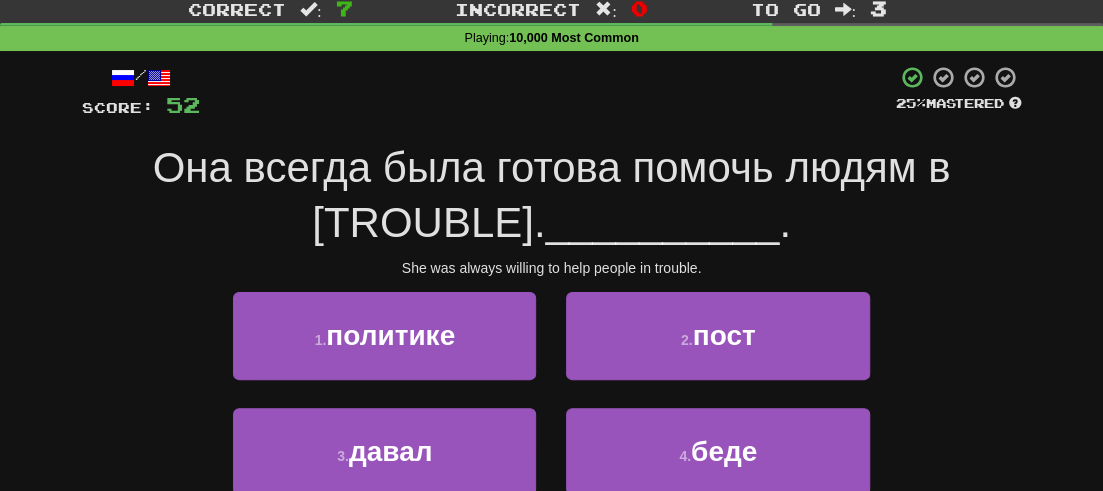 scroll, scrollTop: 100, scrollLeft: 0, axis: vertical 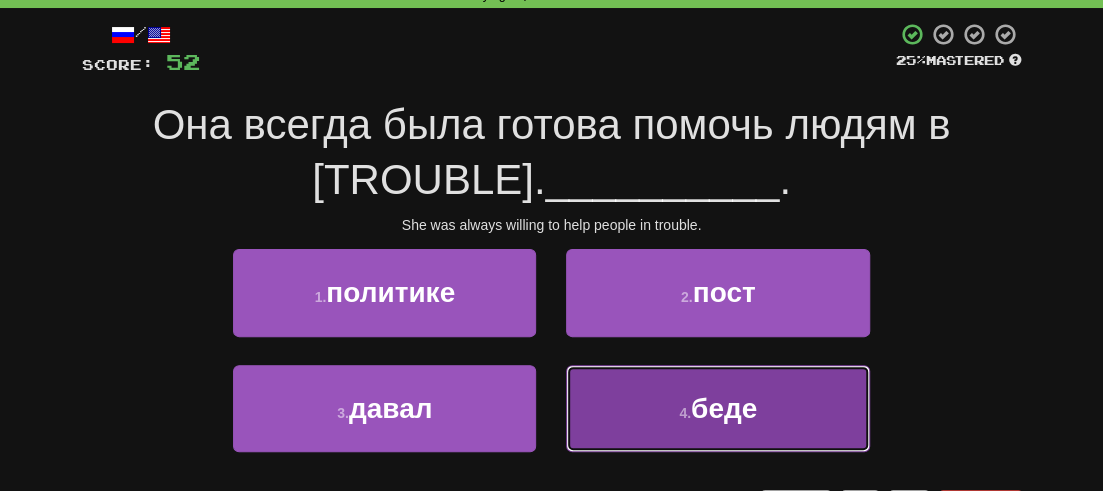 click on "4 ." at bounding box center [685, 413] 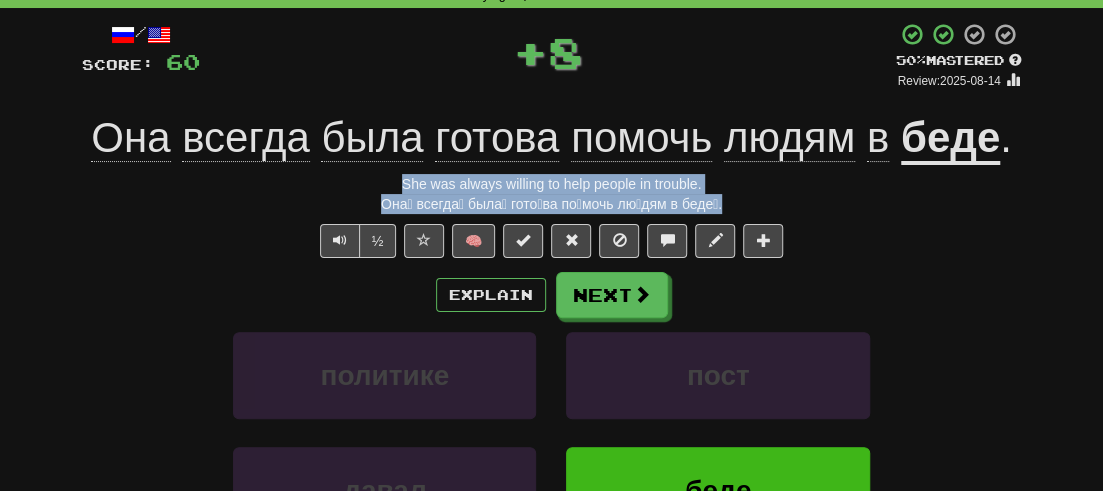 drag, startPoint x: 738, startPoint y: 208, endPoint x: 400, endPoint y: 187, distance: 338.65173 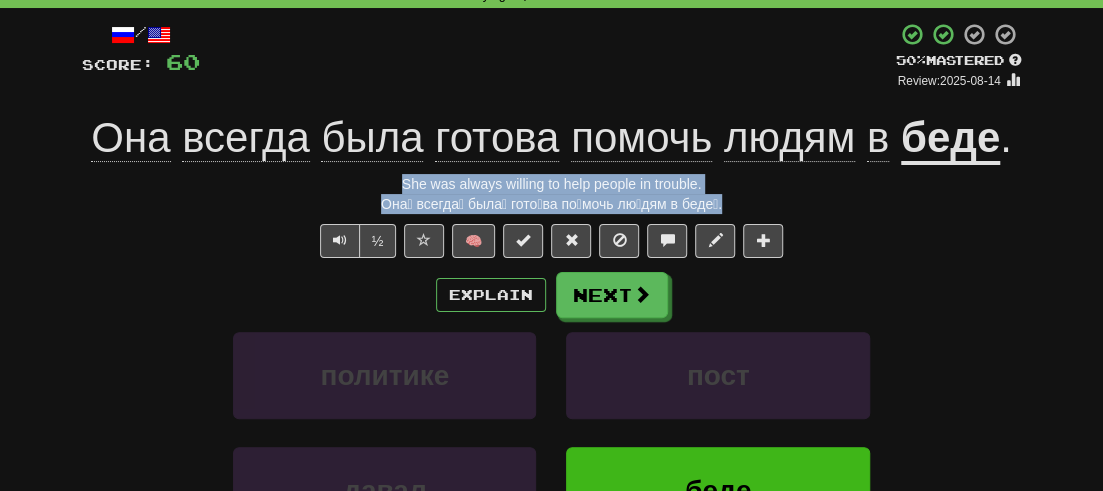 copy on "She was always willing to help people in trouble. Она́ всегда́ была́ гото́ва по́мочь лю́дям в беде́." 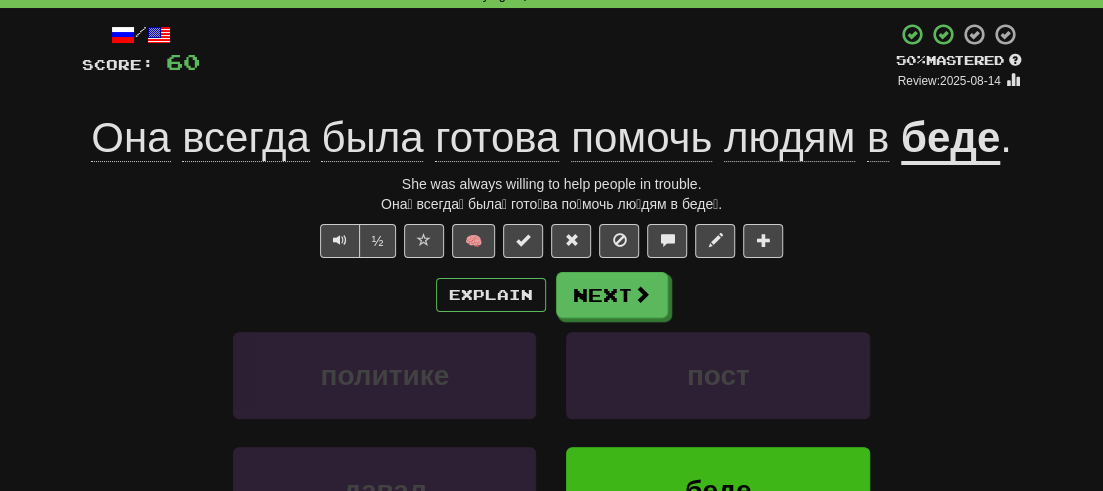 click on "политике пост" at bounding box center [552, 389] 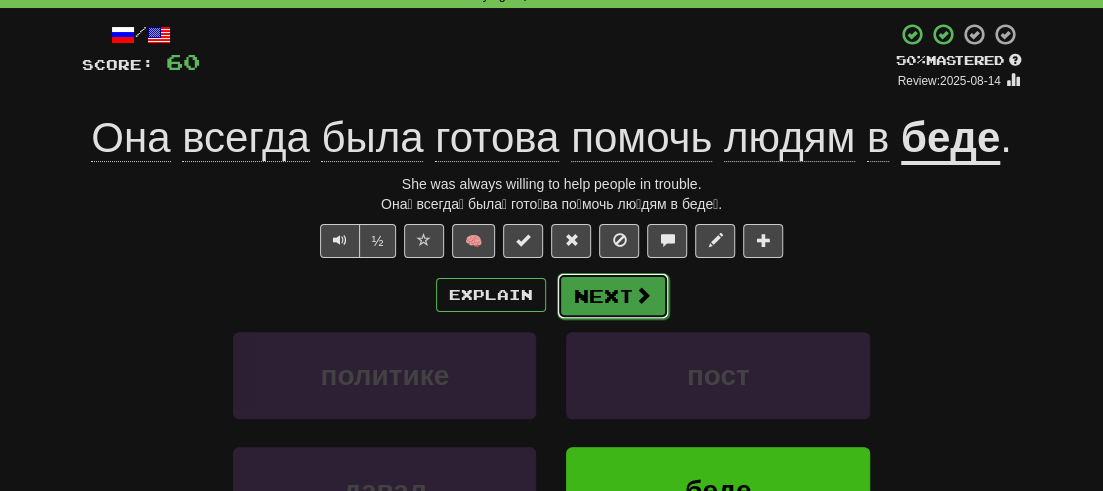 click on "Next" at bounding box center (613, 296) 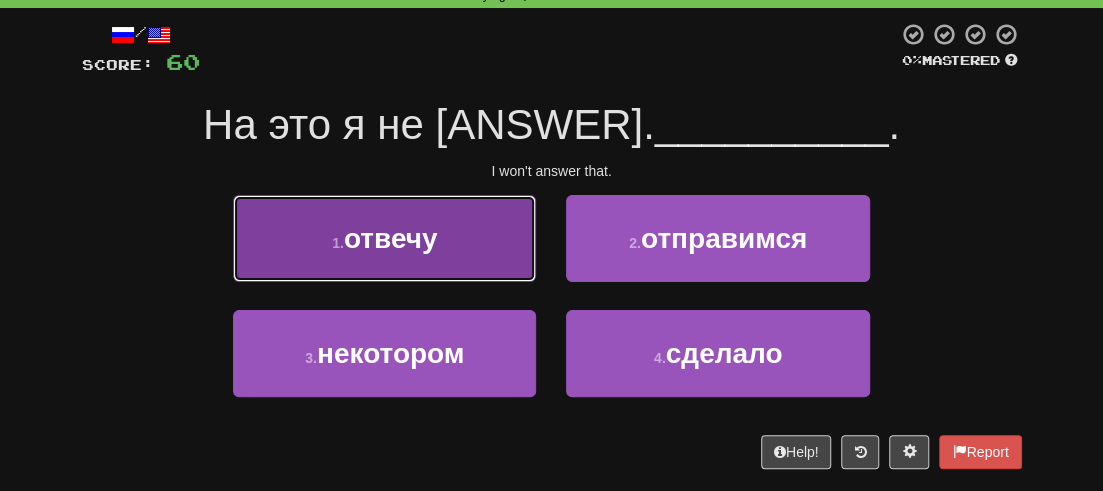 click on "1 .  отвечу" at bounding box center [384, 238] 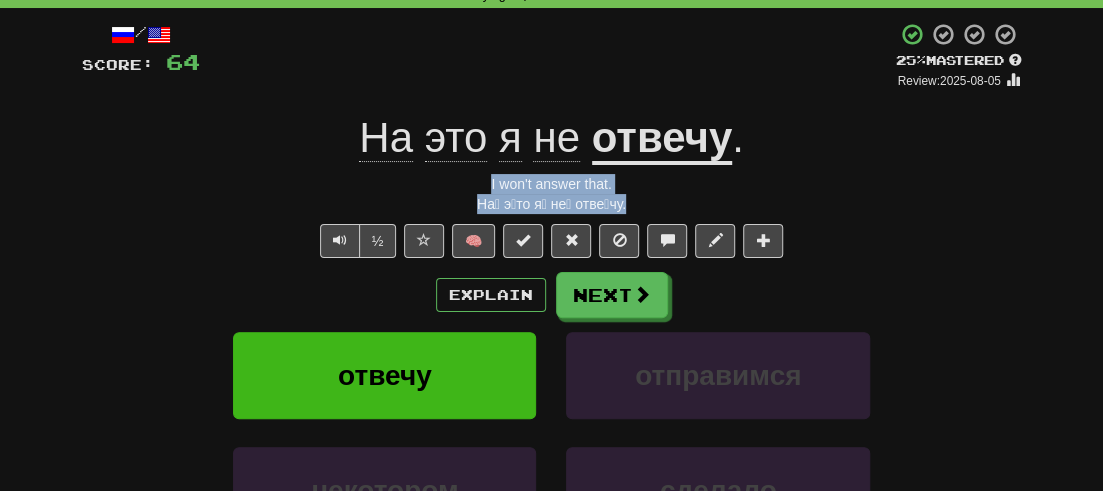 drag, startPoint x: 648, startPoint y: 199, endPoint x: 470, endPoint y: 187, distance: 178.40404 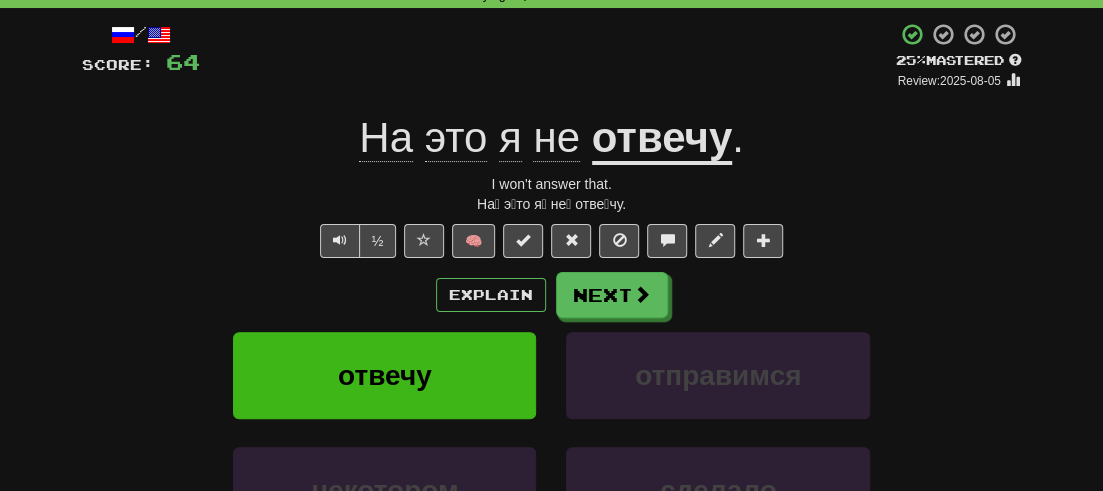 click on "Explain Next" at bounding box center [552, 295] 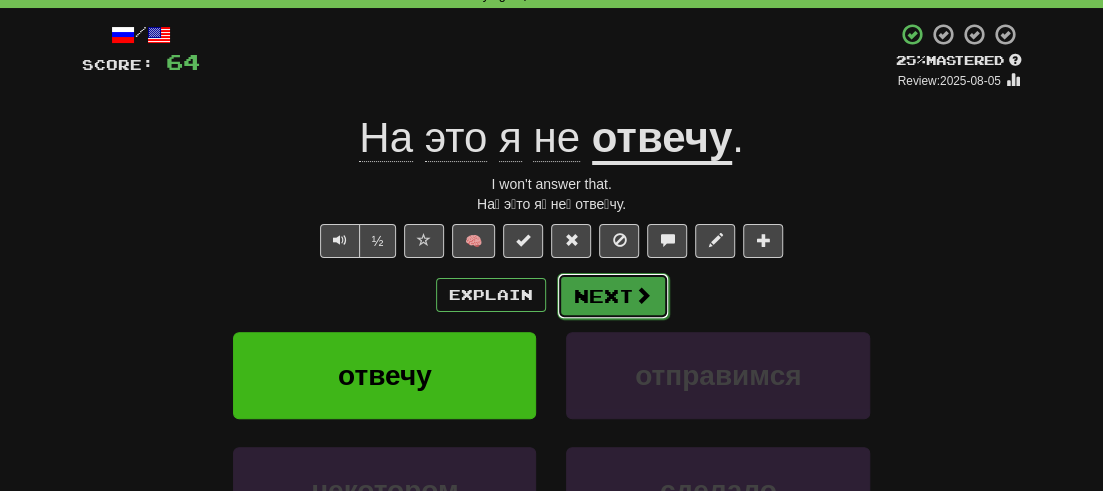 click on "Next" at bounding box center [613, 296] 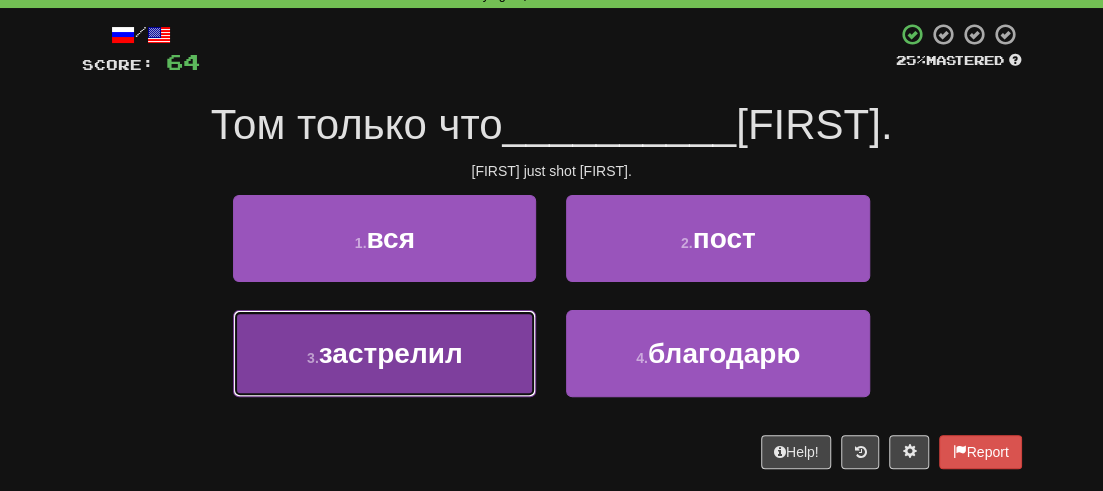 click on "3 .  застрелил" at bounding box center [384, 353] 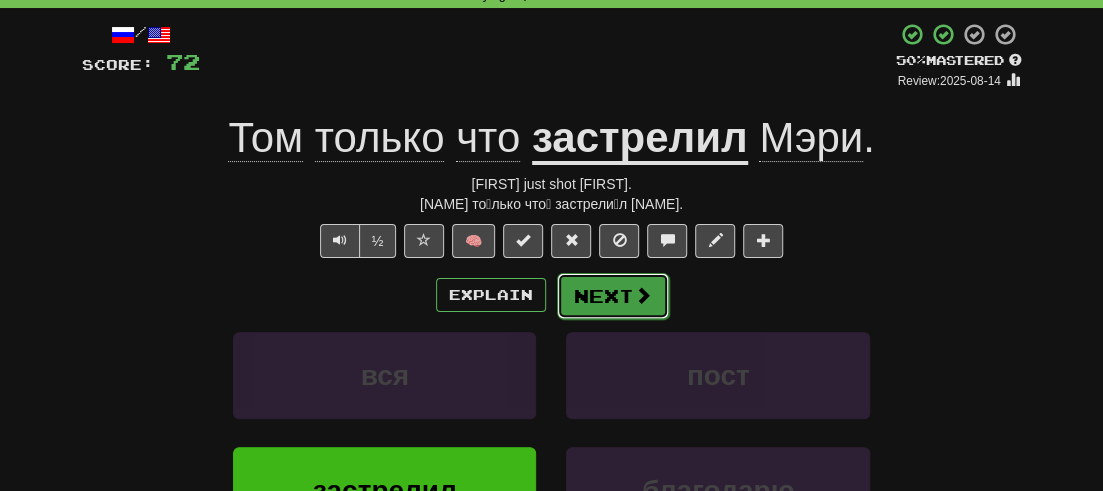click on "Next" at bounding box center (613, 296) 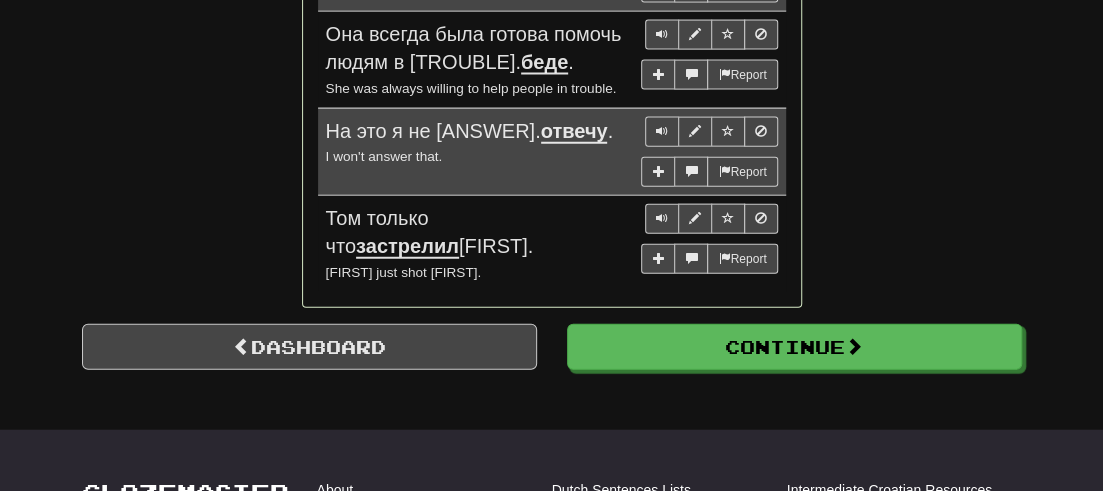 scroll, scrollTop: 2100, scrollLeft: 0, axis: vertical 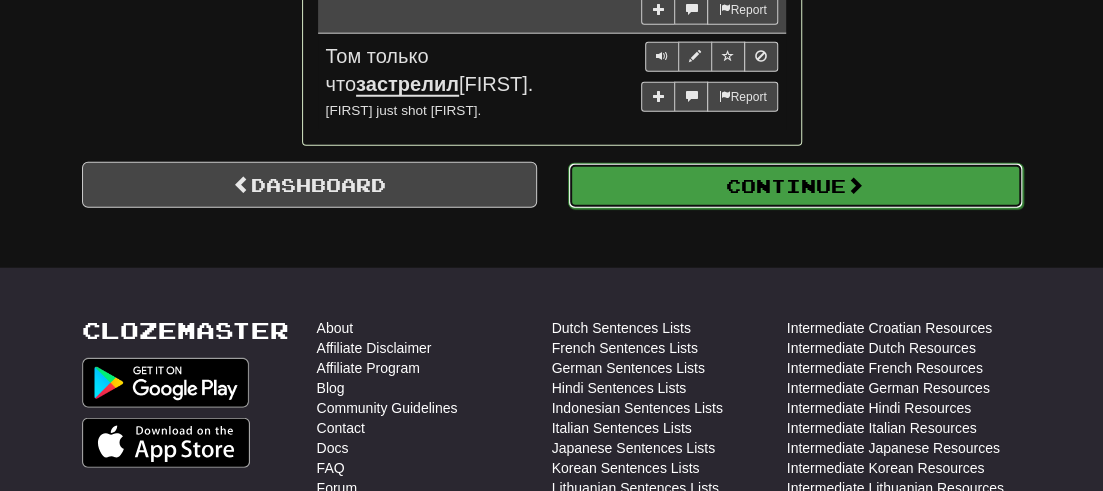 click on "Continue" at bounding box center (795, 186) 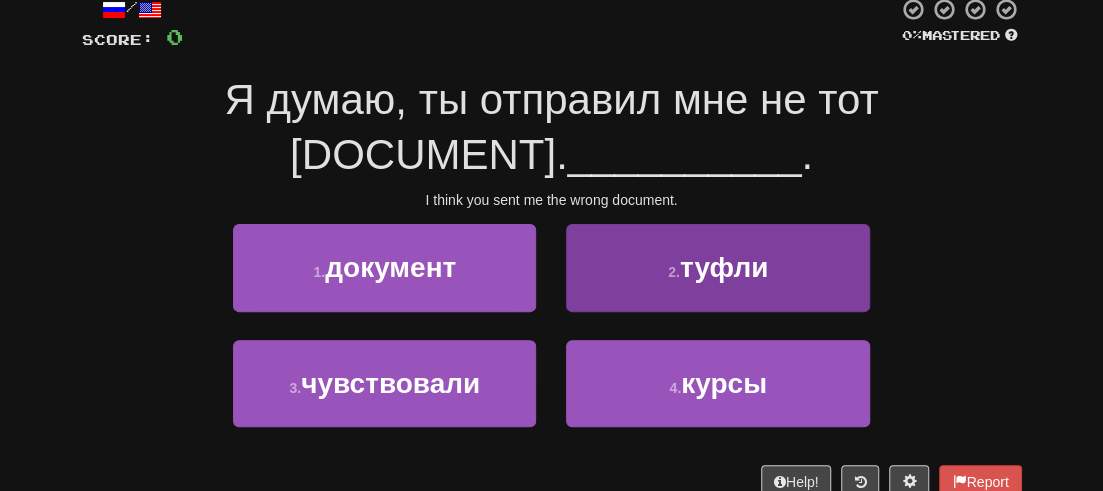 scroll, scrollTop: 0, scrollLeft: 0, axis: both 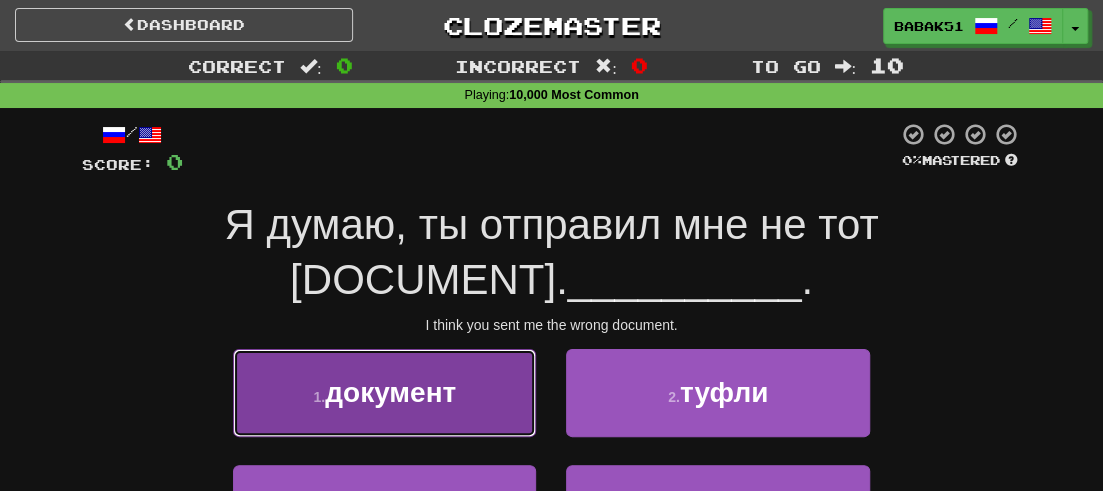 click on "документ" at bounding box center (390, 392) 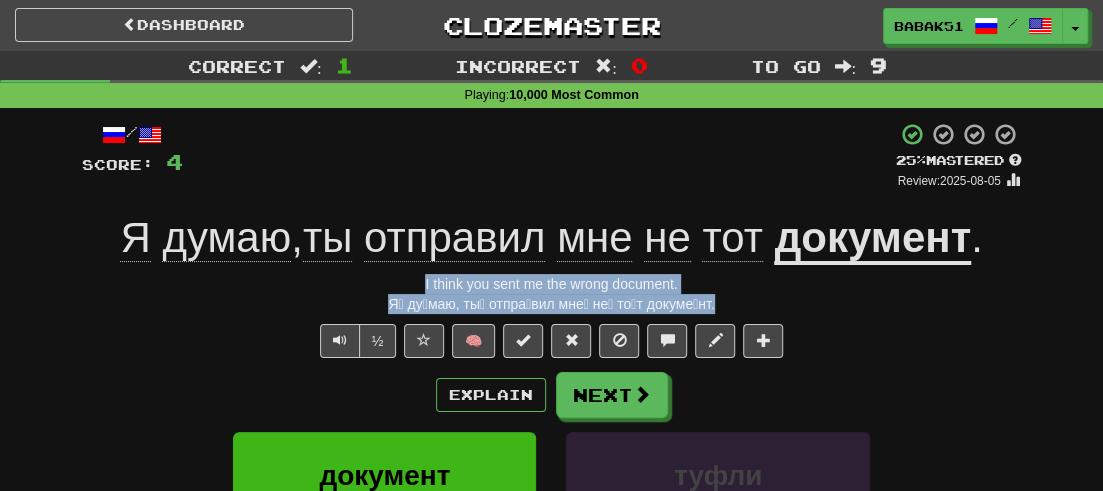 drag, startPoint x: 721, startPoint y: 311, endPoint x: 414, endPoint y: 276, distance: 308.98868 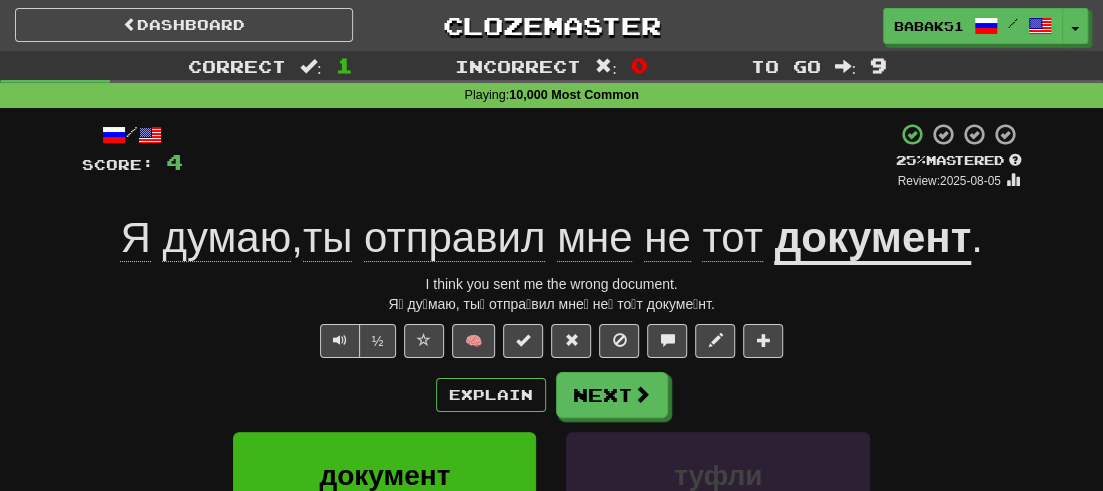 click on "½ 🧠" at bounding box center [552, 341] 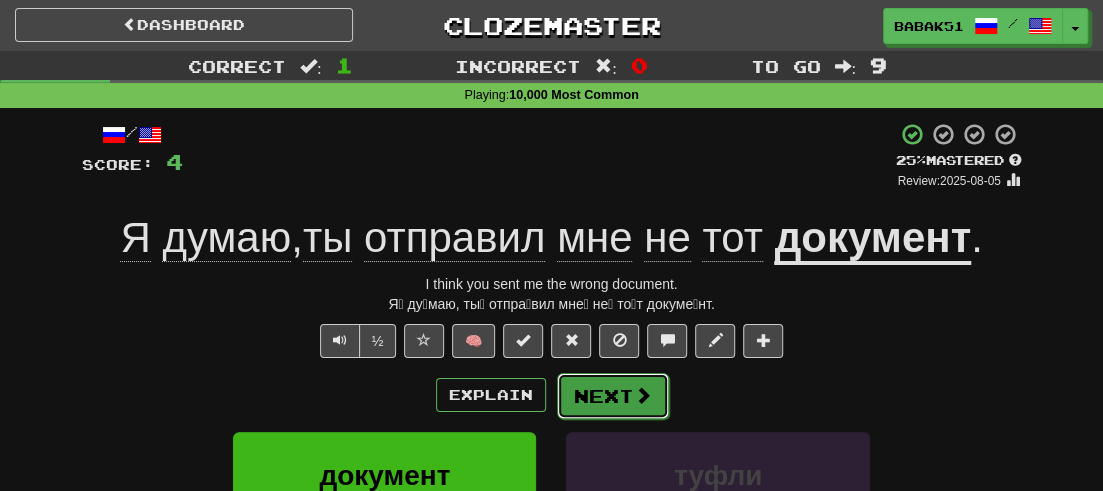 click on "Next" at bounding box center [613, 396] 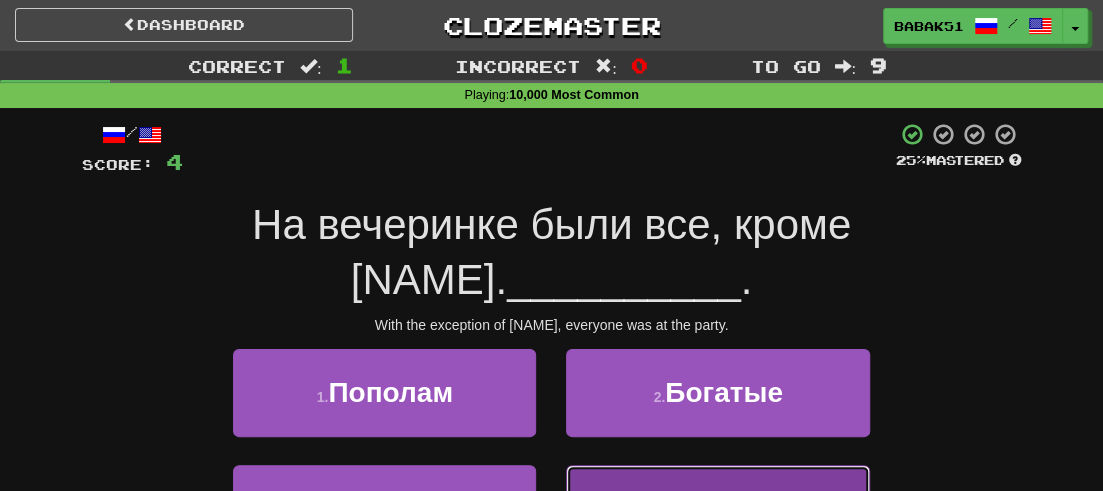 click on "Майка" at bounding box center [724, 508] 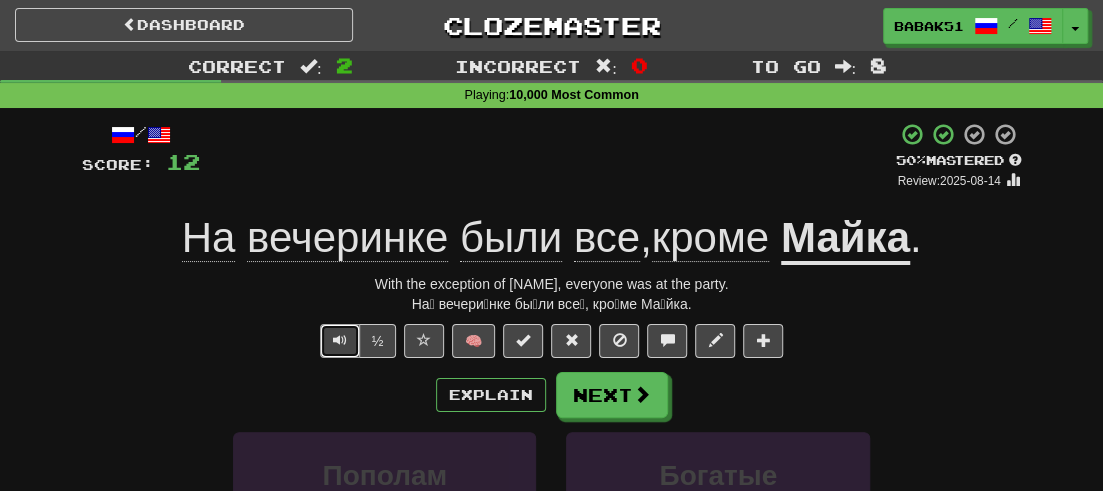 click at bounding box center [340, 341] 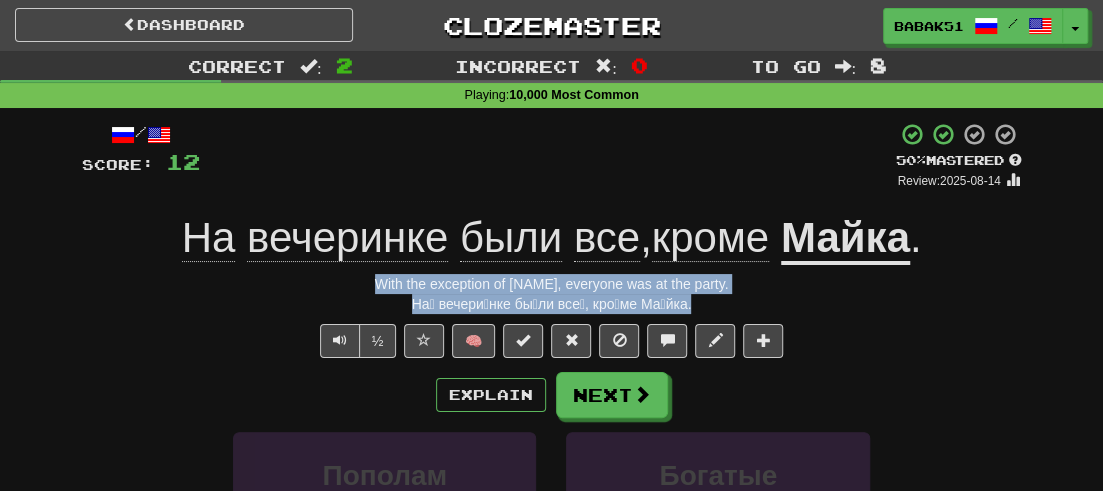 drag, startPoint x: 706, startPoint y: 303, endPoint x: 371, endPoint y: 275, distance: 336.16812 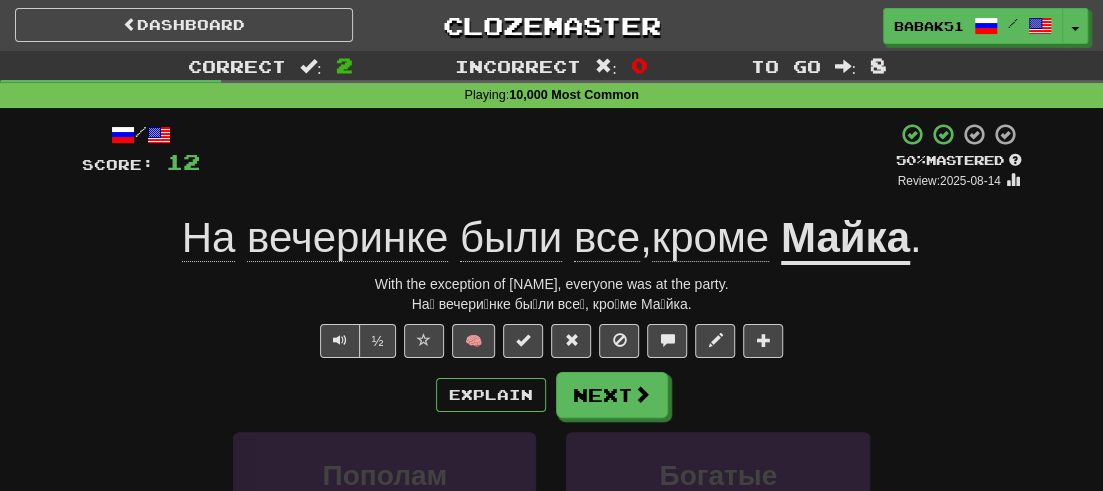 click on "Explain Next" at bounding box center [552, 395] 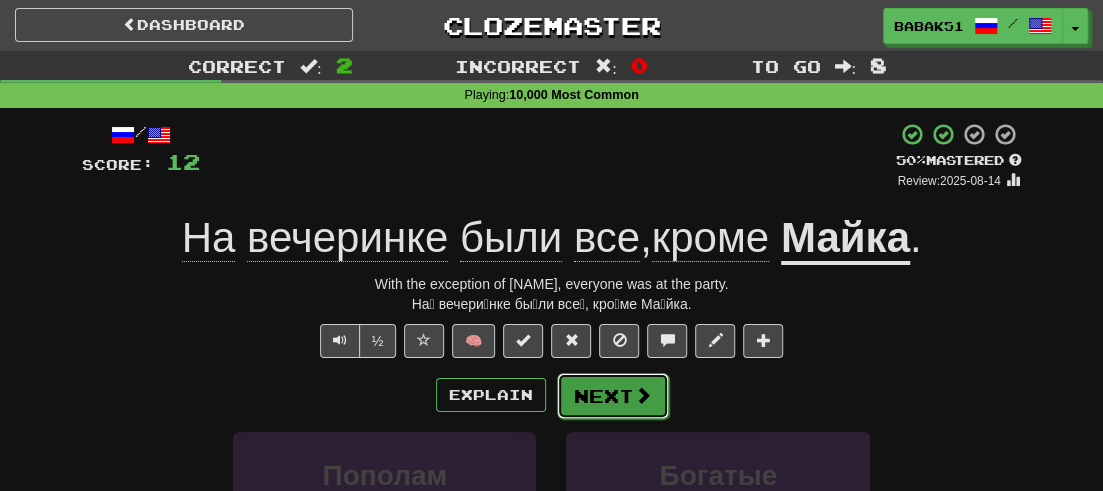 click on "Next" at bounding box center [613, 396] 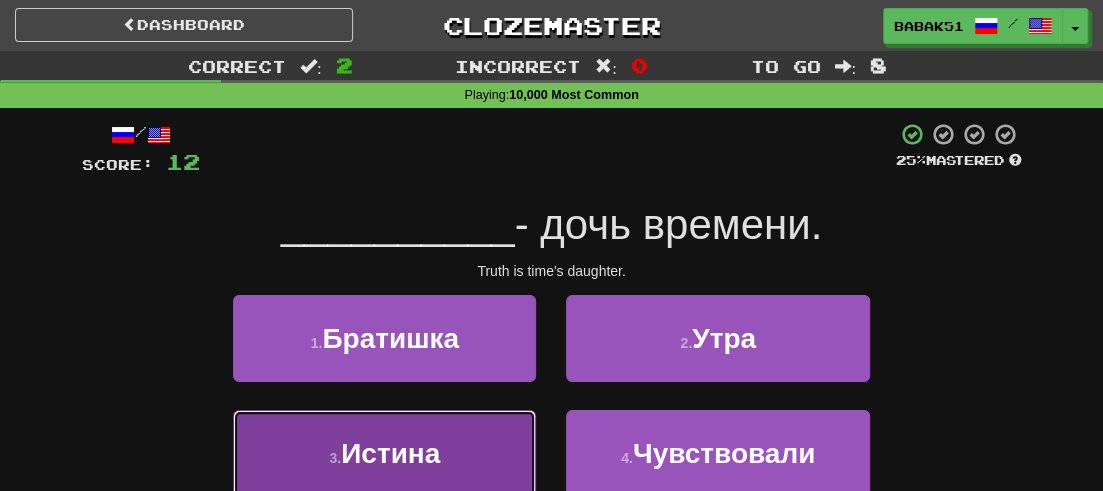 click on "Истина" at bounding box center (390, 453) 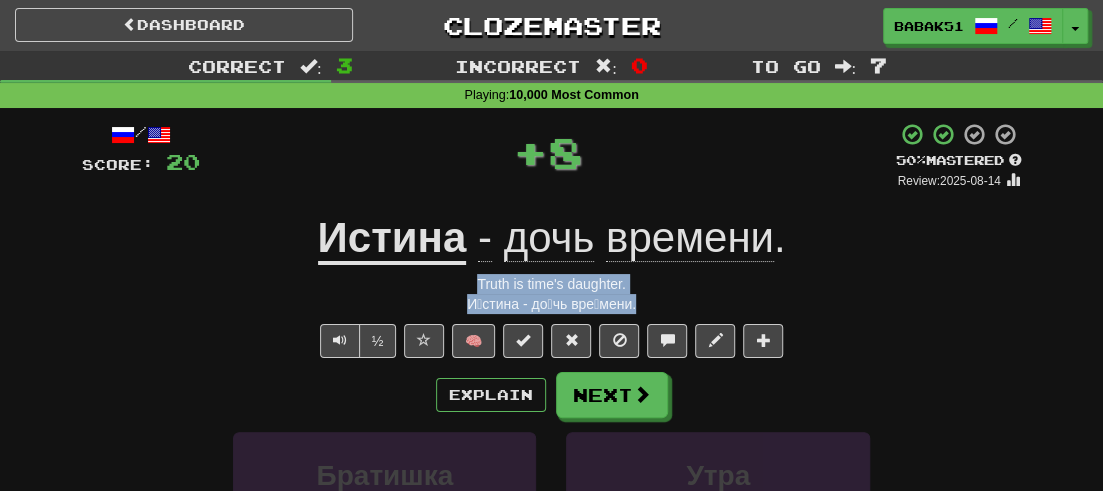 drag, startPoint x: 659, startPoint y: 299, endPoint x: 466, endPoint y: 290, distance: 193.20973 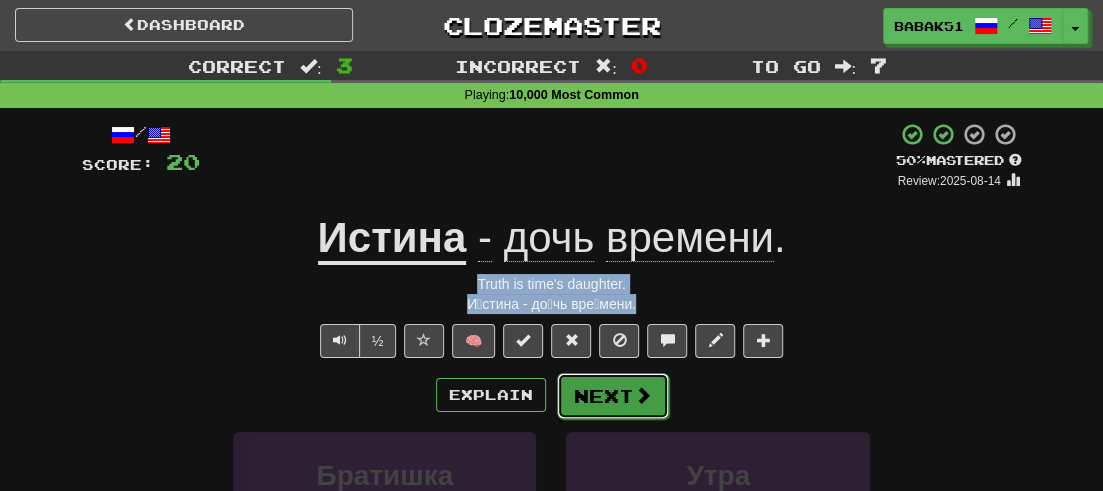 click at bounding box center (643, 395) 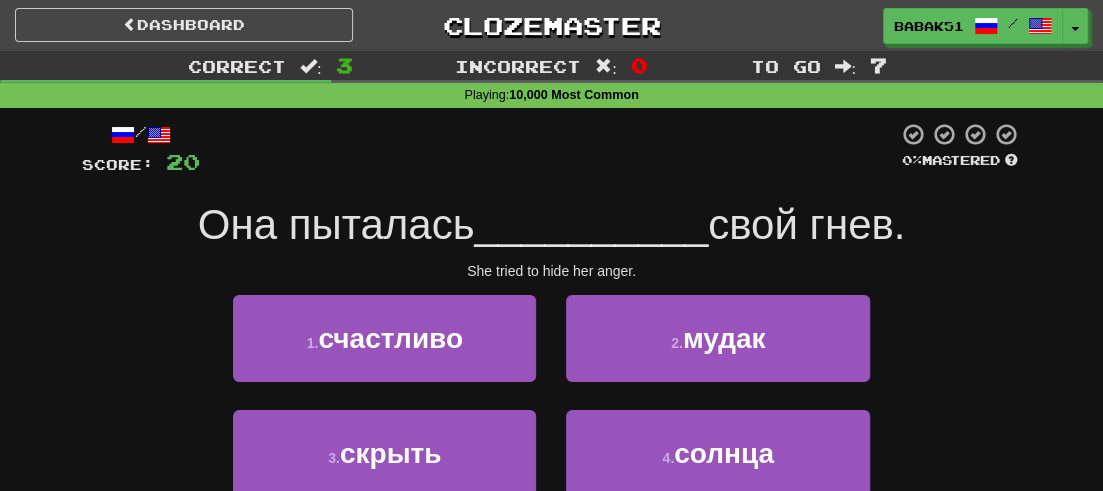 click on "/  Score:   20 0 %  Mastered Она пыталась  __________  свой гнев. She tried to hide her anger. 1 .  счастливо 2 .  мудак 3 .  скрыть 4 .  солнца  Help!  Report" at bounding box center (552, 345) 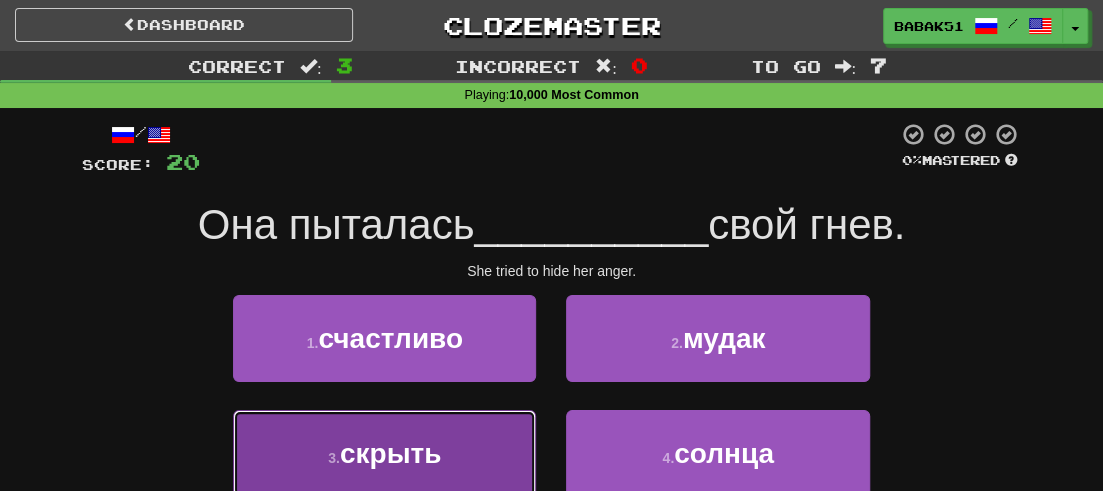 click on "скрыть" at bounding box center (391, 453) 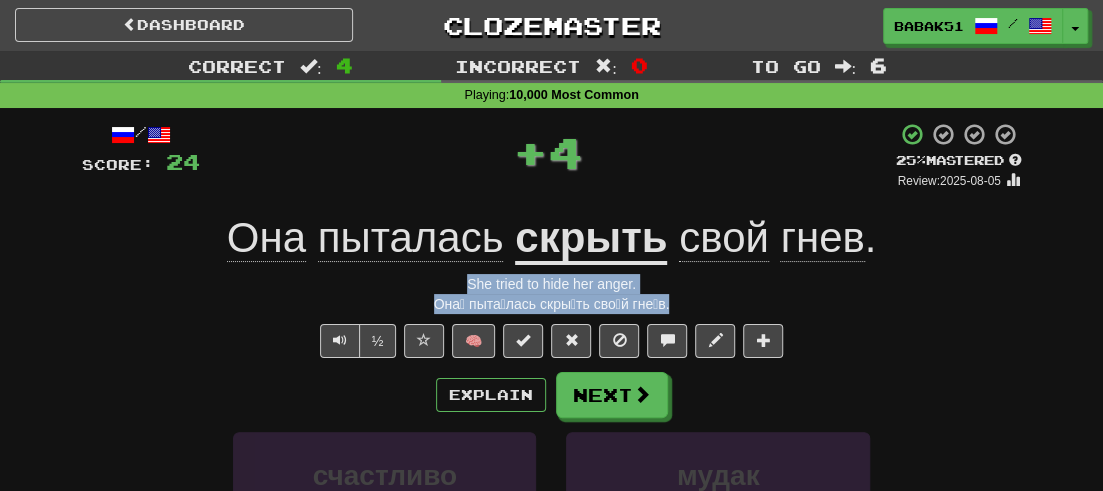 drag, startPoint x: 673, startPoint y: 307, endPoint x: 407, endPoint y: 267, distance: 268.9907 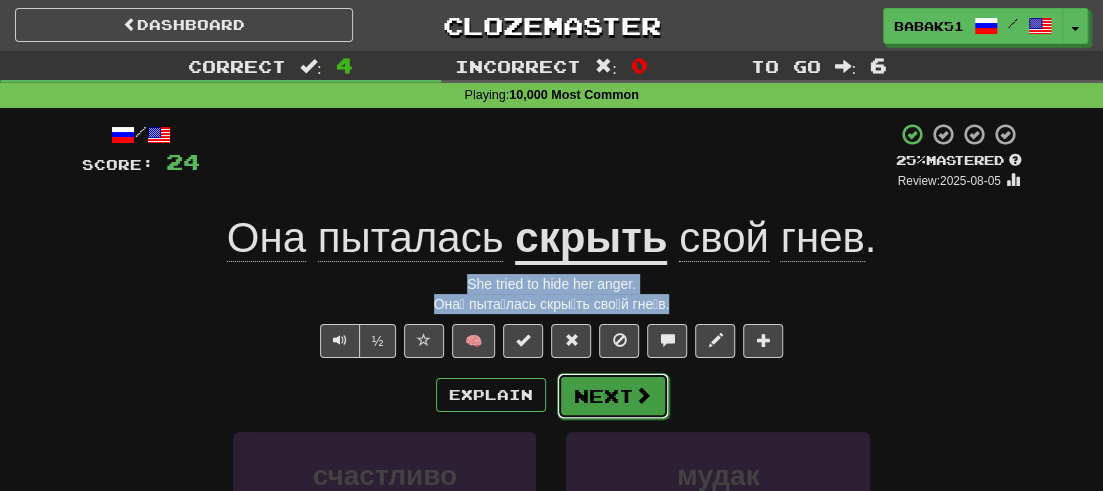 click on "Next" at bounding box center (613, 396) 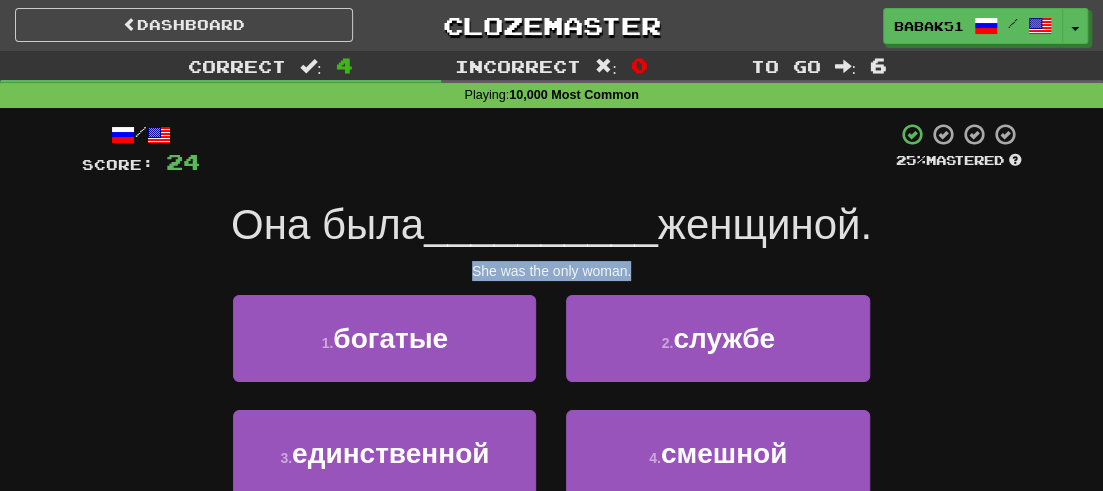 click on "She was the only woman." at bounding box center [552, 271] 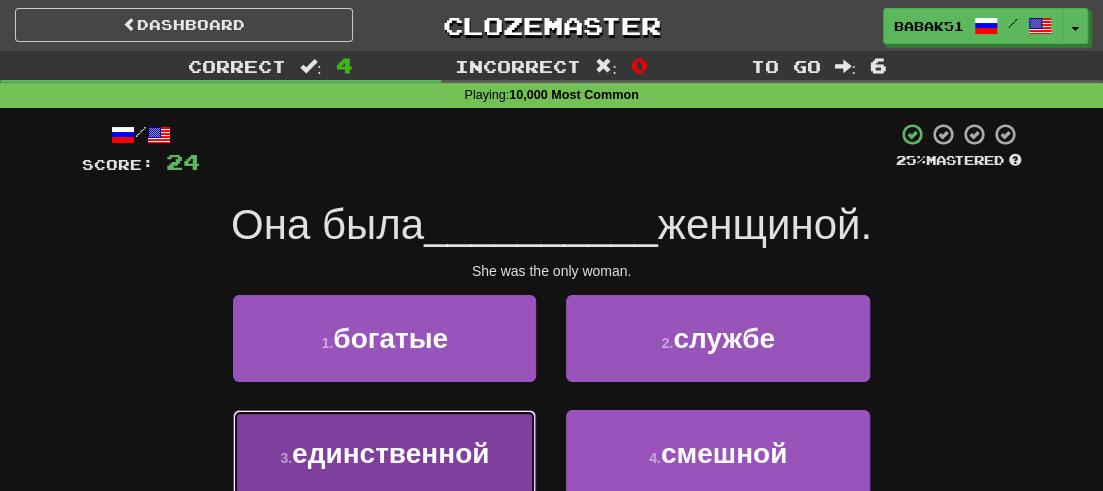click on "единственной" at bounding box center (390, 453) 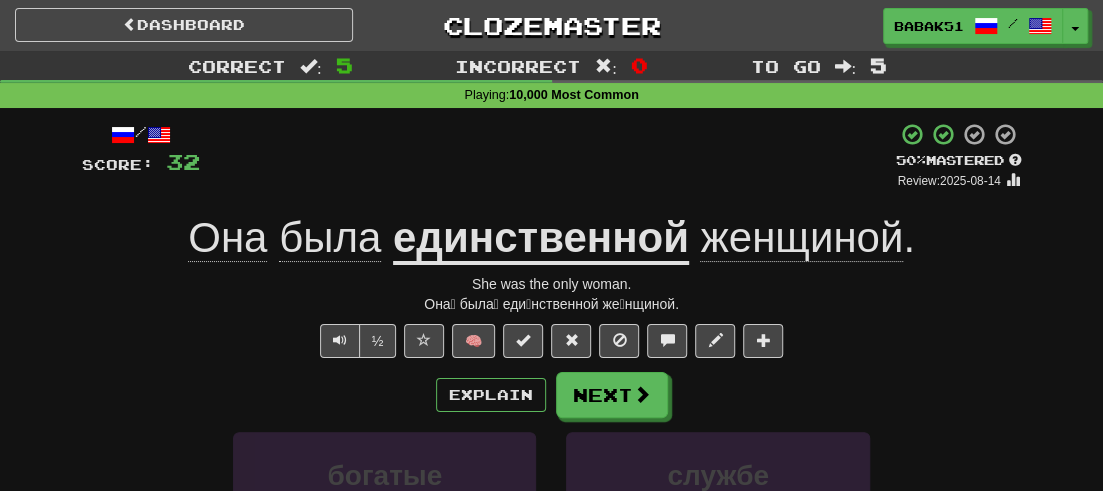 click on "Она́ была́ еди́нственной же́нщиной." at bounding box center (552, 304) 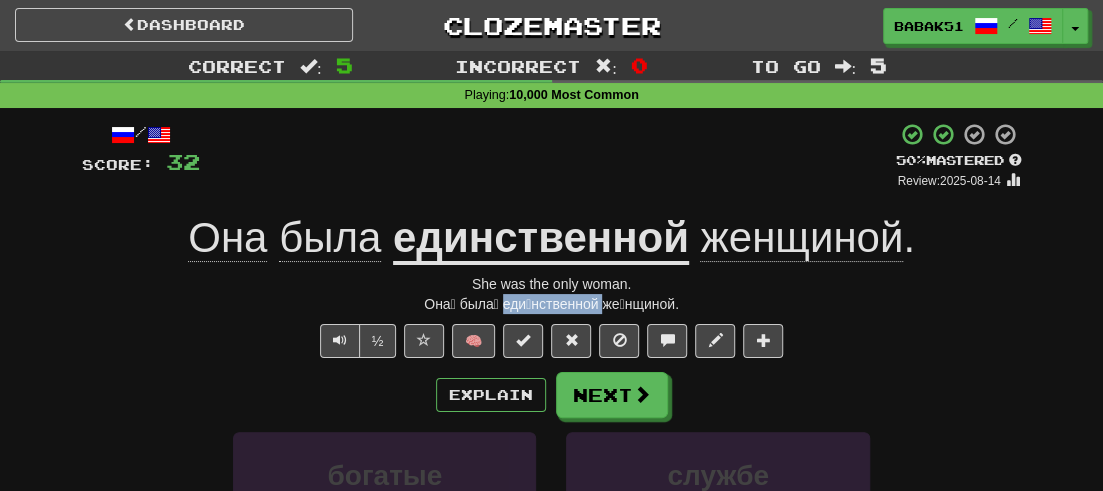 click on "Она́ была́ еди́нственной же́нщиной." at bounding box center (552, 304) 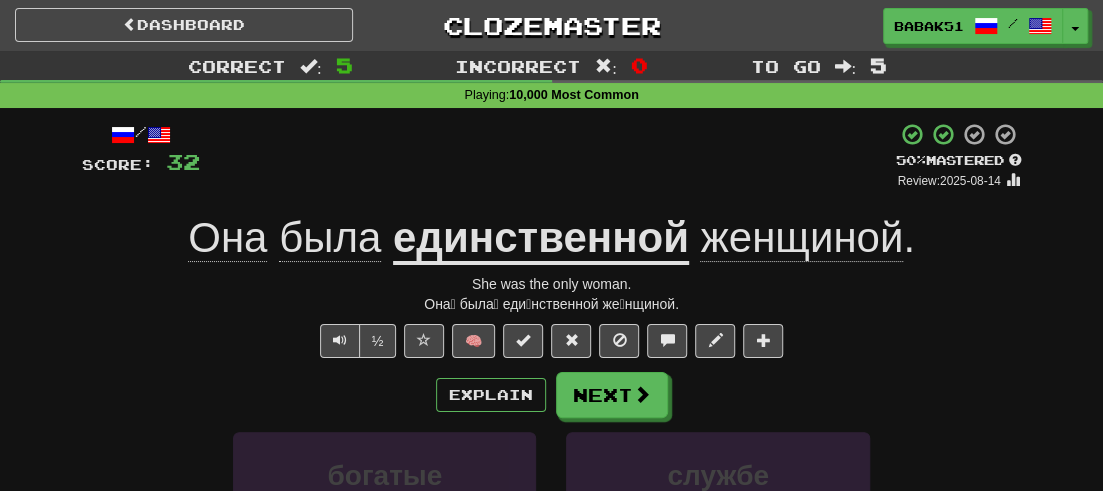 click on "единственной" at bounding box center [541, 239] 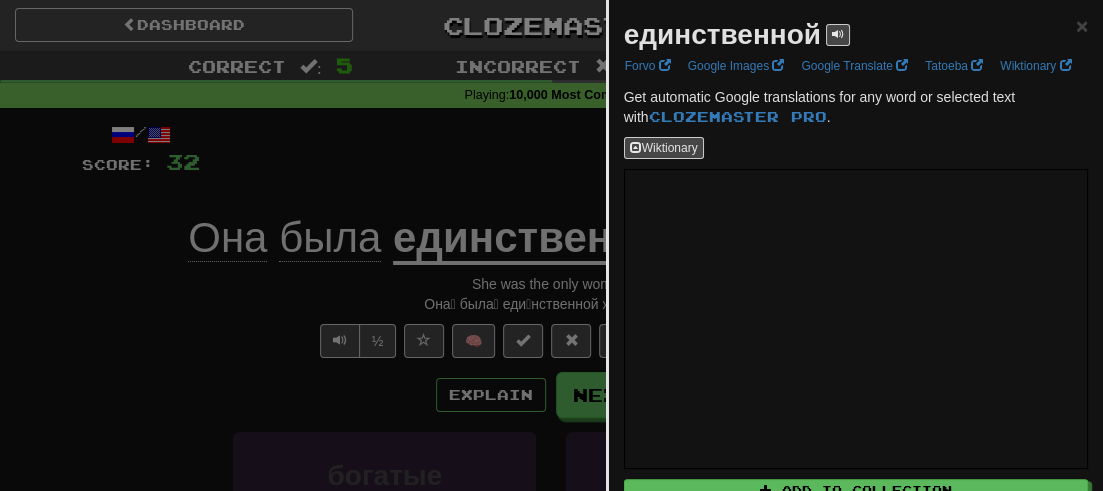 click at bounding box center [551, 245] 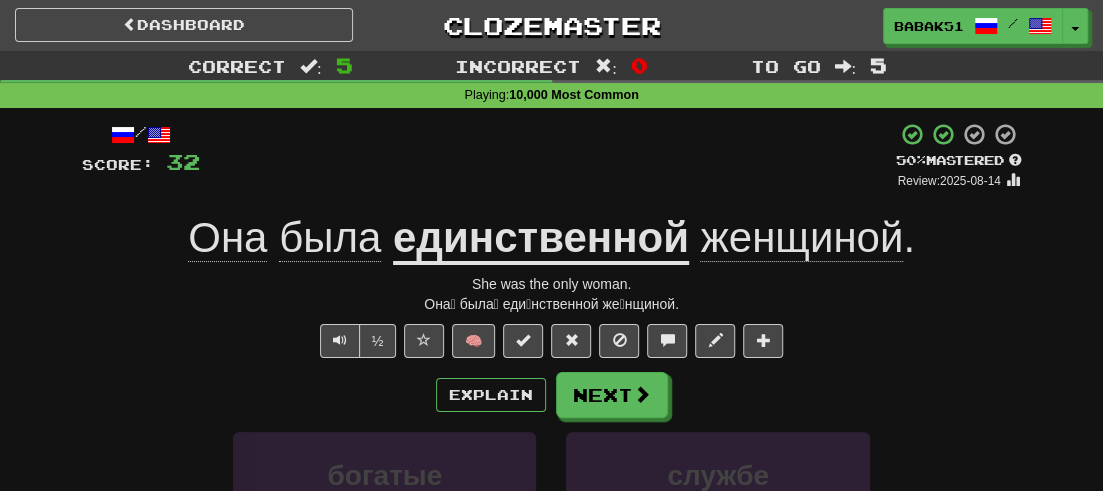 click on "женщиной" at bounding box center (801, 238) 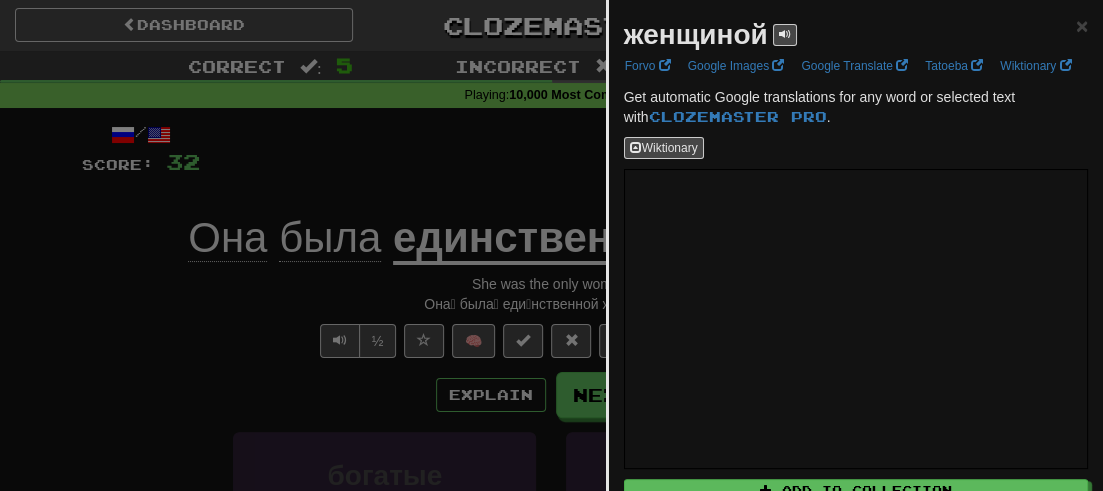 click at bounding box center [551, 245] 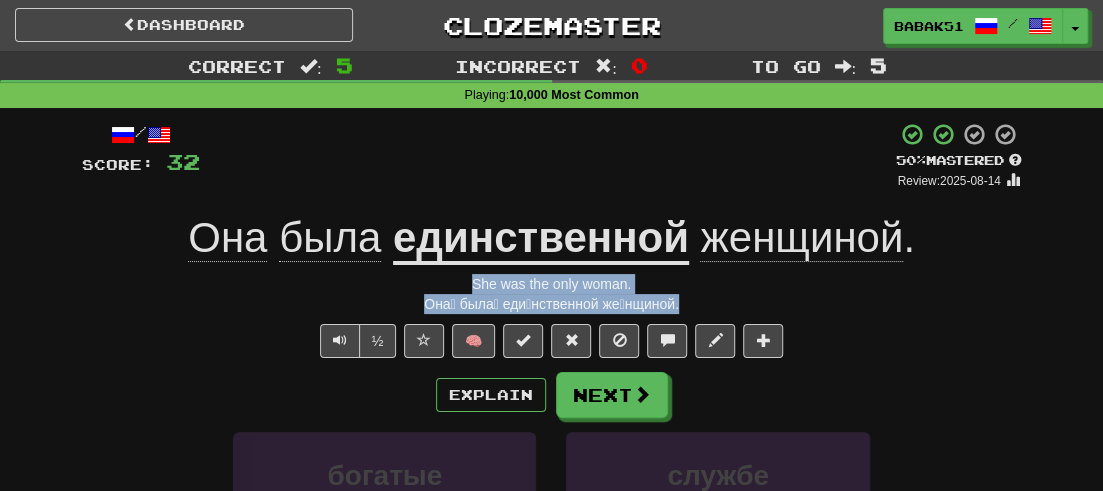 drag, startPoint x: 688, startPoint y: 308, endPoint x: 398, endPoint y: 276, distance: 291.76016 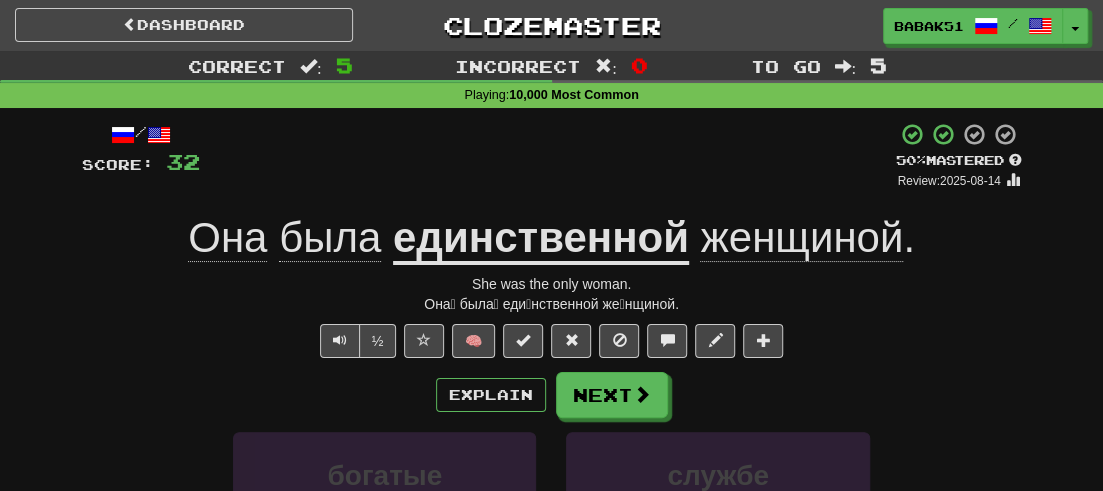 click on "½ 🧠" at bounding box center [552, 341] 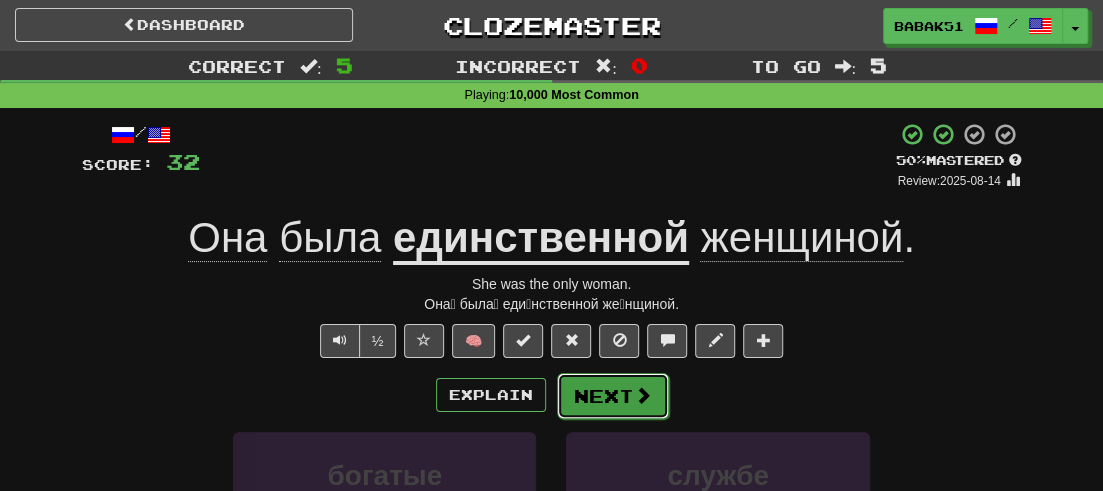 click on "Next" at bounding box center (613, 396) 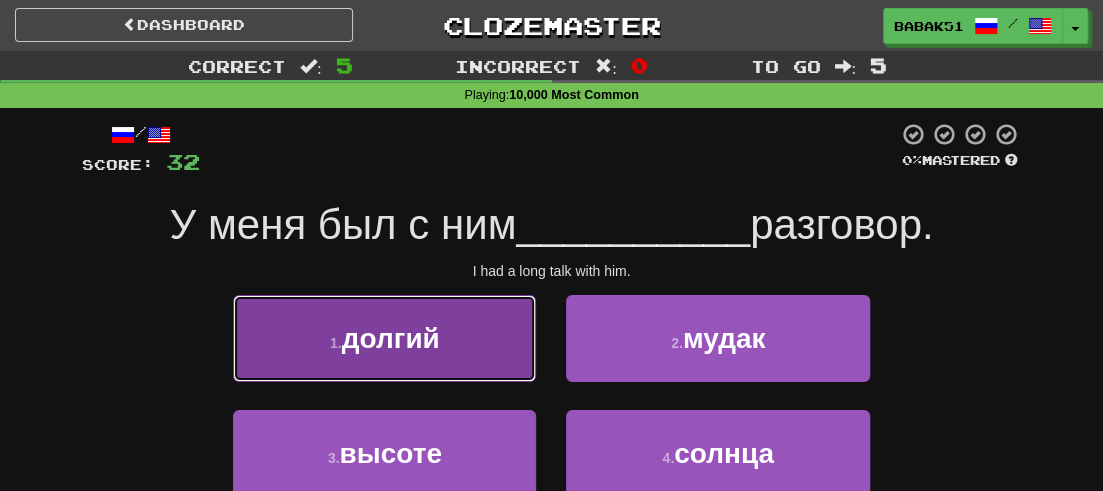 click on "1 .  долгий" at bounding box center (384, 338) 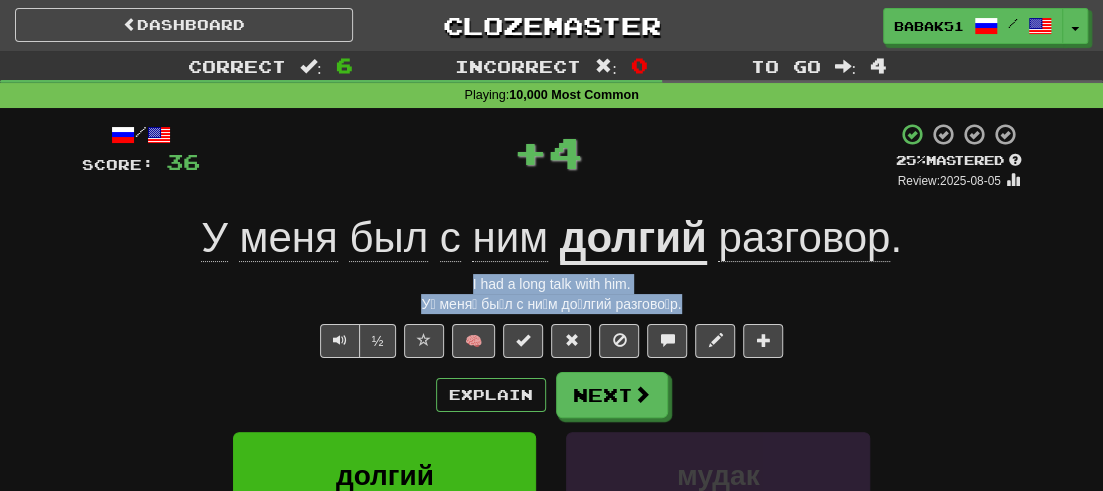 drag, startPoint x: 724, startPoint y: 311, endPoint x: 410, endPoint y: 268, distance: 316.9306 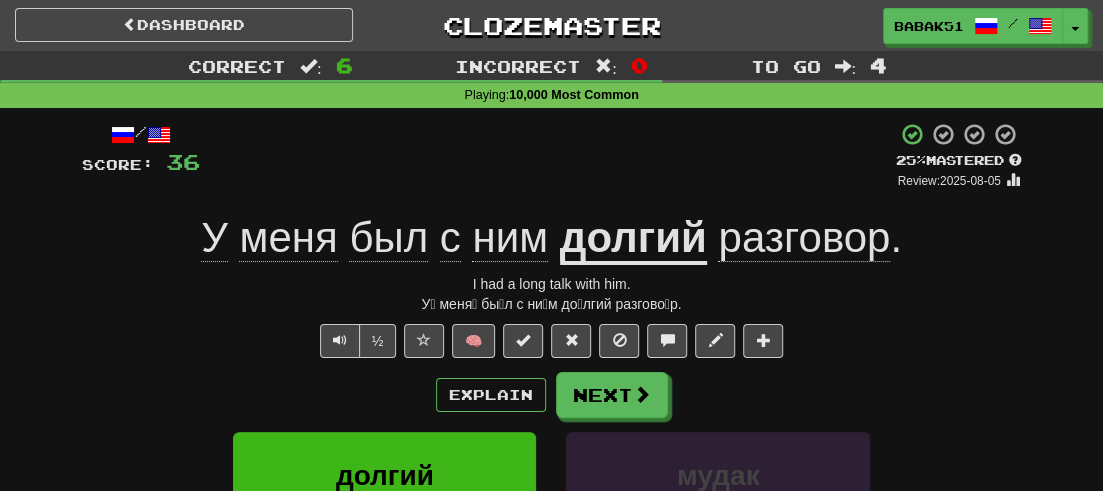 click on "/  Score:   36 + 4 25 %  Mastered Review:  2025-08-05 У   меня   был   с   ним   долгий   разговор . I had a long talk with him. У́ меня́ бы́л с ни́м до́лгий разгово́р. ½ 🧠 Explain Next долгий мудак высоте солнца Learn more: долгий мудак высоте солнца  Help!  Report Sentence Source" at bounding box center (552, 445) 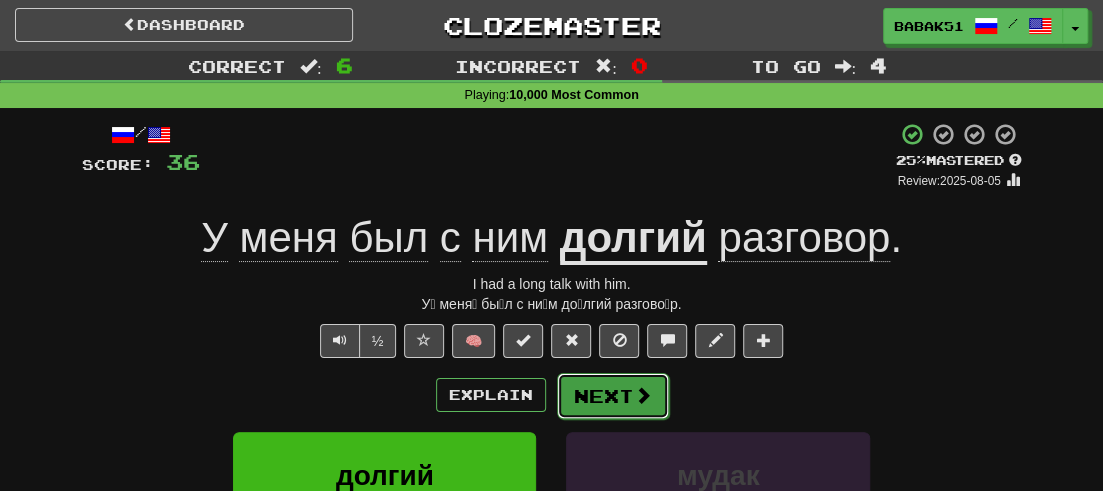 click on "Next" at bounding box center (613, 396) 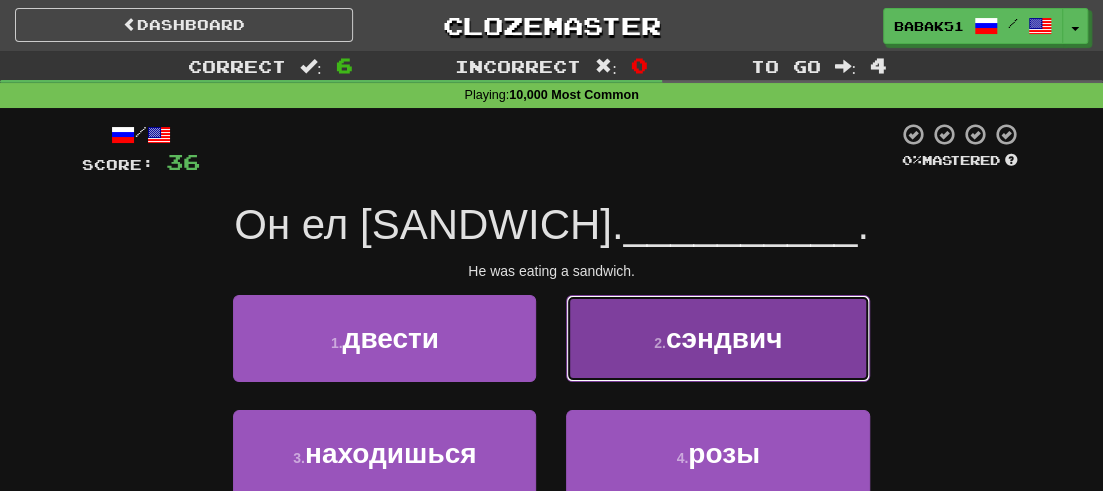 click on "сэндвич" at bounding box center (724, 338) 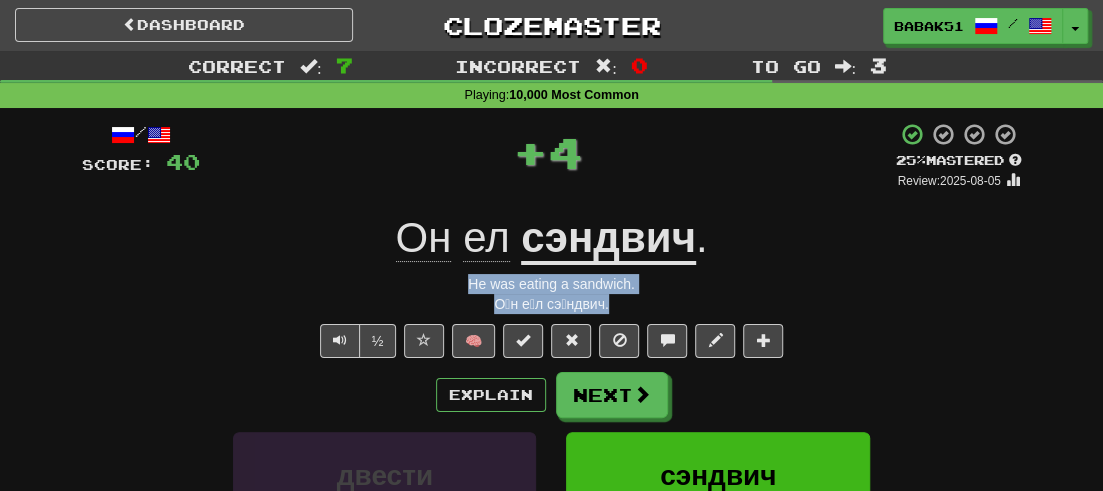 drag, startPoint x: 612, startPoint y: 308, endPoint x: 466, endPoint y: 286, distance: 147.64822 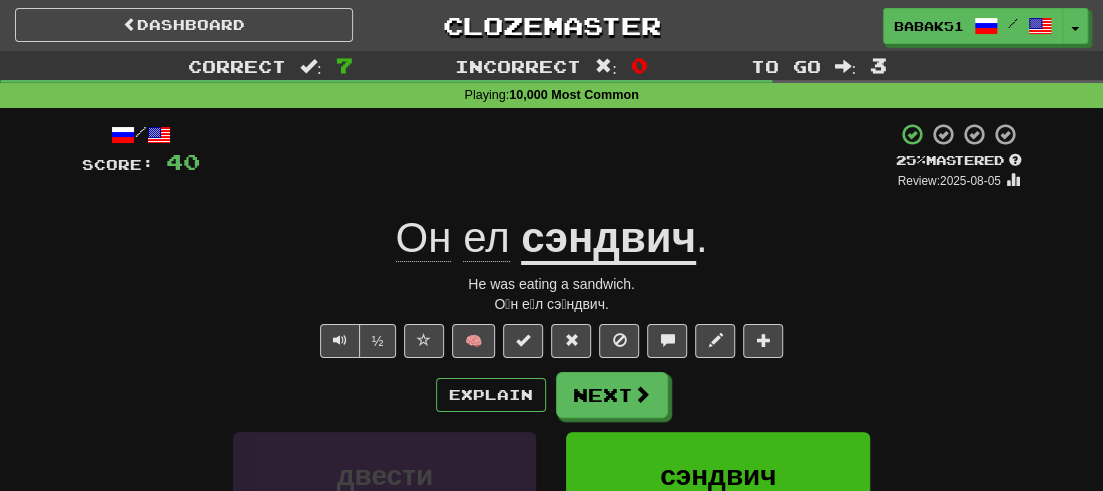 click on "½ 🧠" at bounding box center [552, 341] 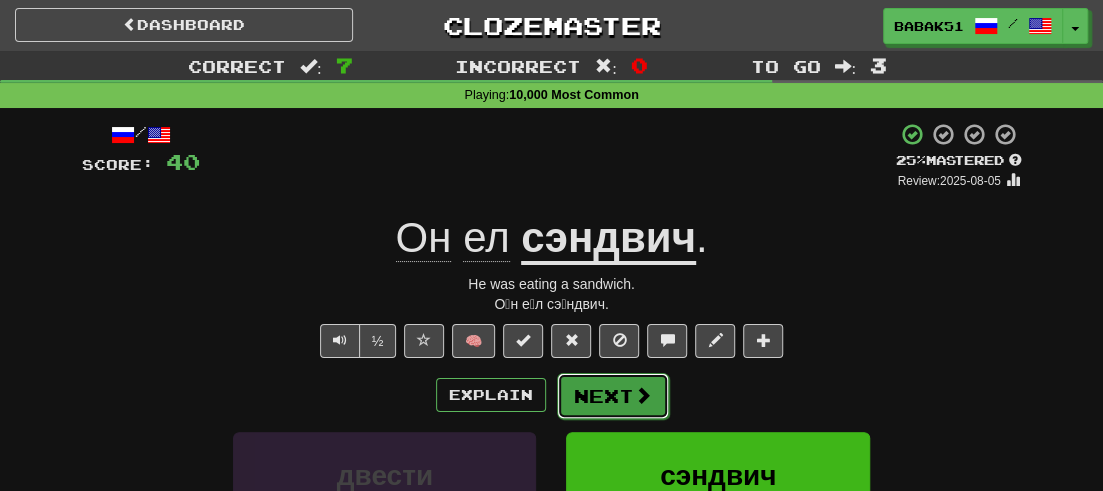 click on "Next" at bounding box center (613, 396) 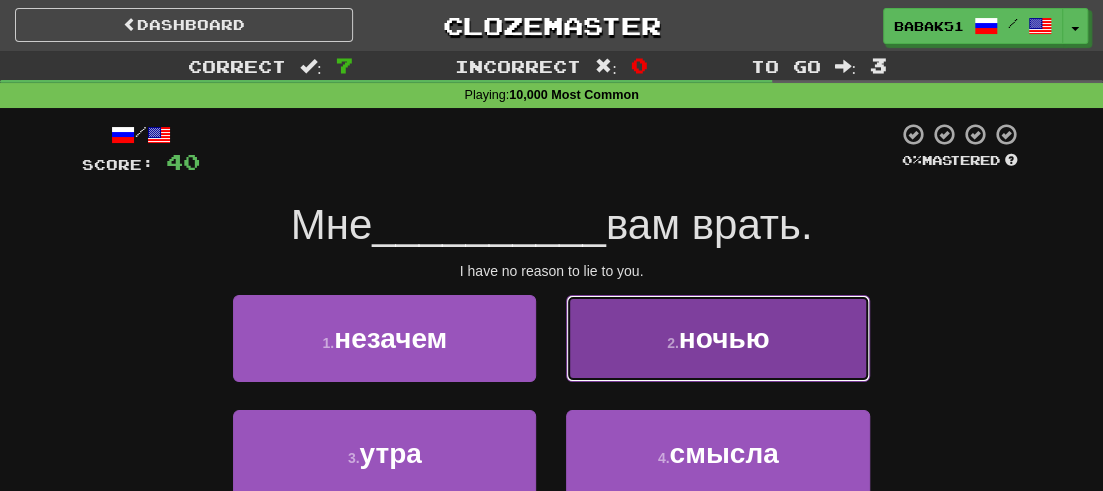 click on "ночью" at bounding box center (724, 338) 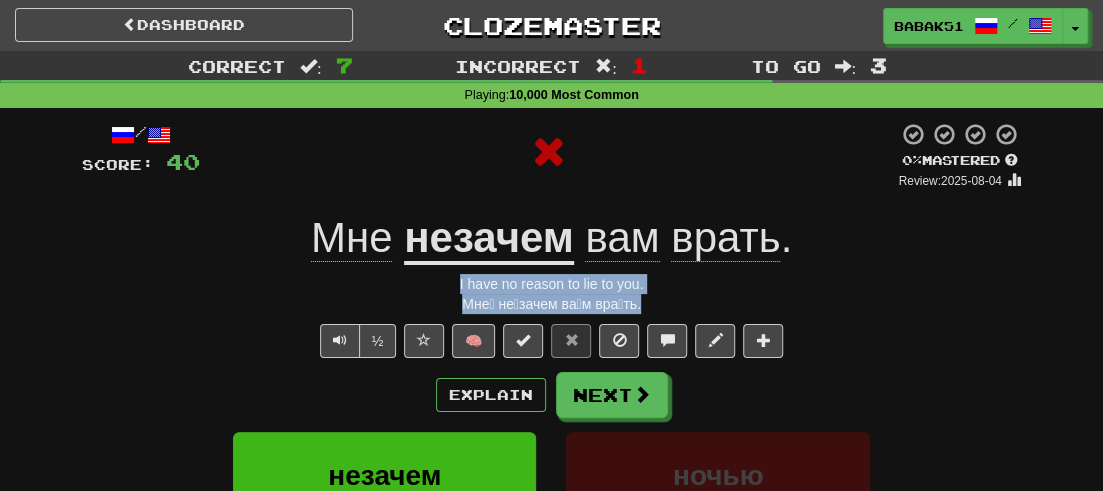 drag, startPoint x: 650, startPoint y: 303, endPoint x: 399, endPoint y: 289, distance: 251.39014 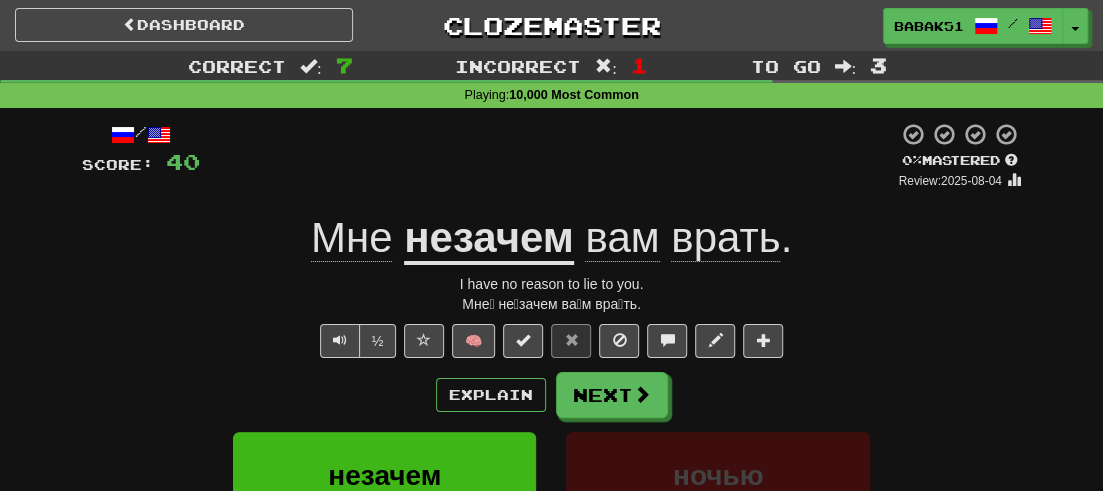 click on "/  Score:   40 0 %  Mastered Review:  2025-08-04 Мне   незачем   вам   врать . I have no reason to lie to you. Мне́ не́зачем ва́м вра́ть. ½ 🧠 Explain Next незачем ночью утра смысла Learn more: незачем ночью утра смысла  Help!  Report Sentence Source" at bounding box center [552, 445] 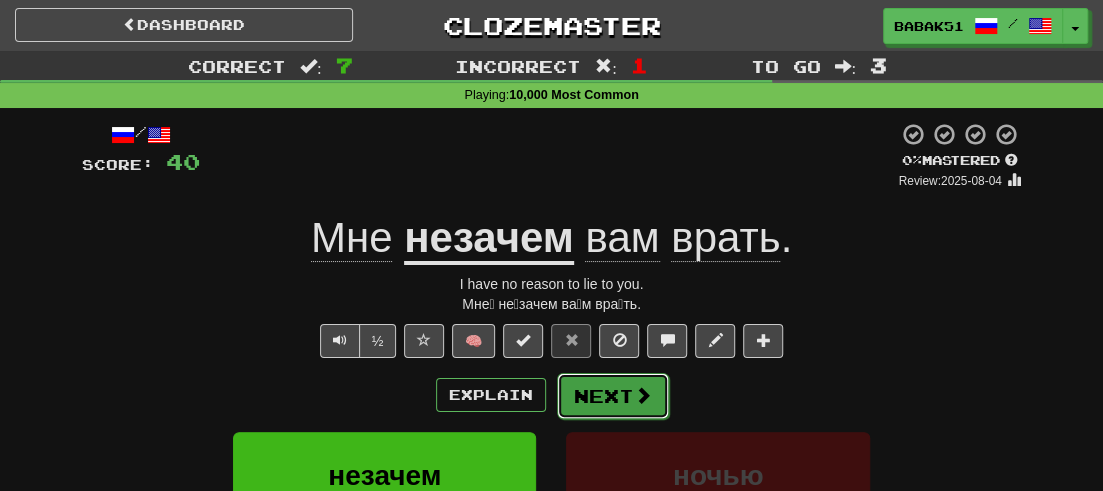 click on "Next" at bounding box center [613, 396] 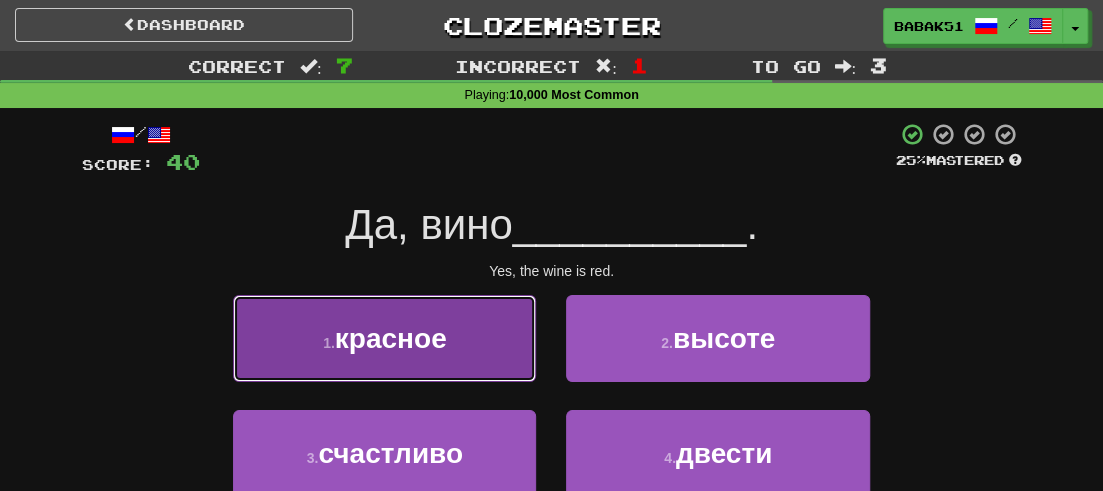 click on "красное" at bounding box center (391, 338) 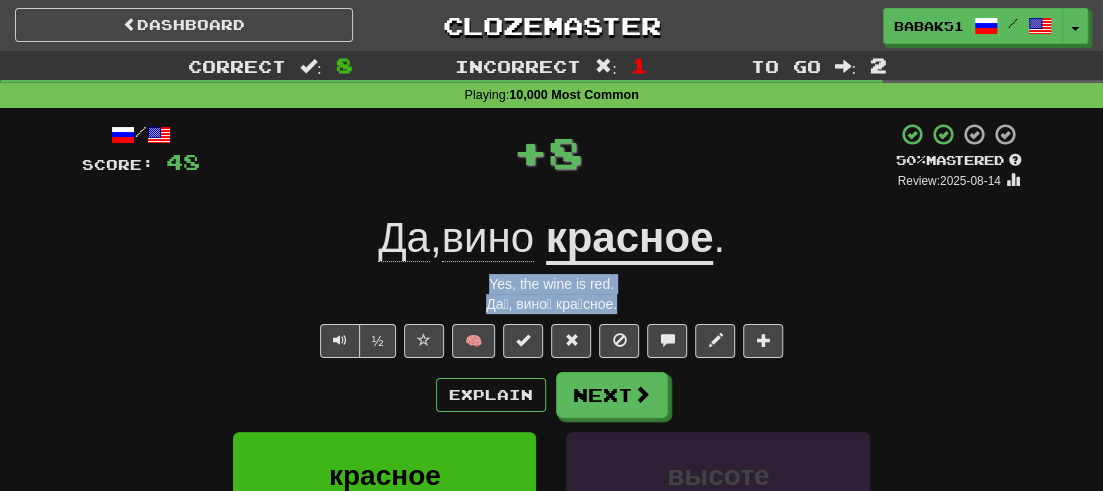 drag, startPoint x: 650, startPoint y: 305, endPoint x: 458, endPoint y: 278, distance: 193.88914 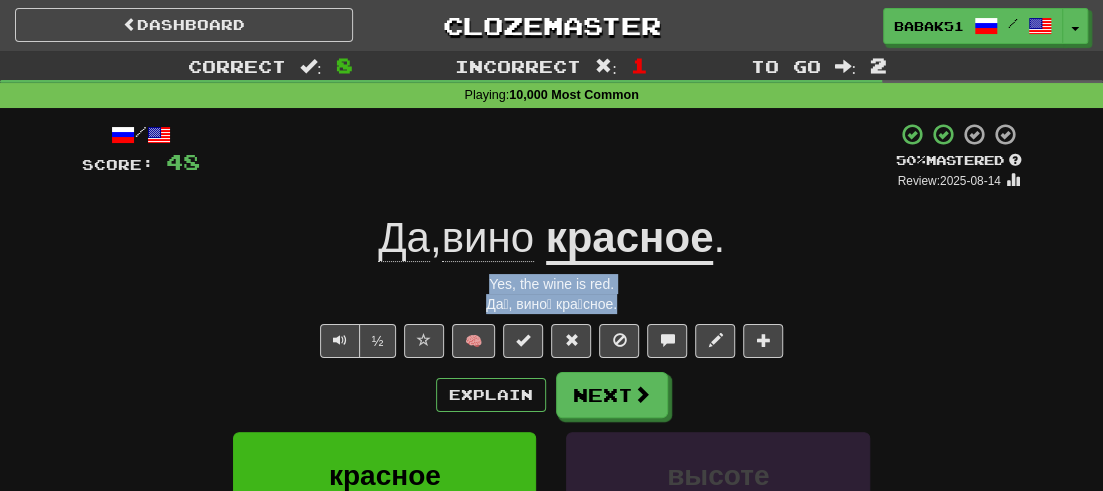 click on "Да́, вино́ кра́сное." at bounding box center [552, 304] 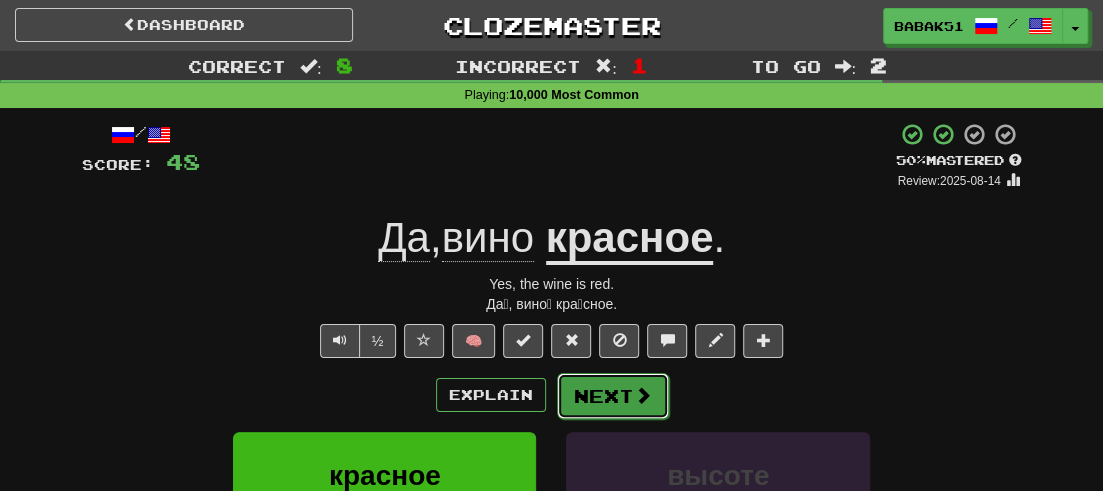 click on "Next" at bounding box center [613, 396] 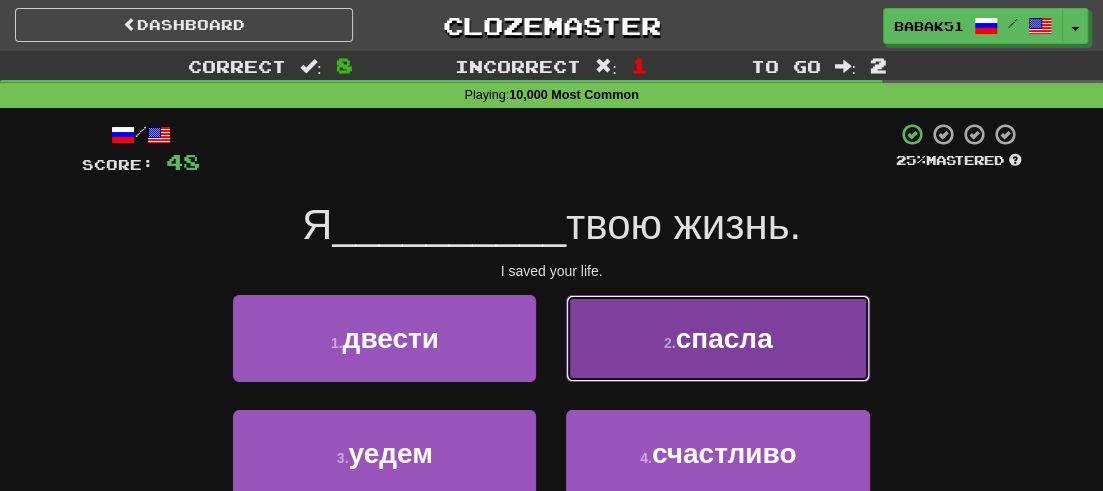click on "спасла" at bounding box center (723, 338) 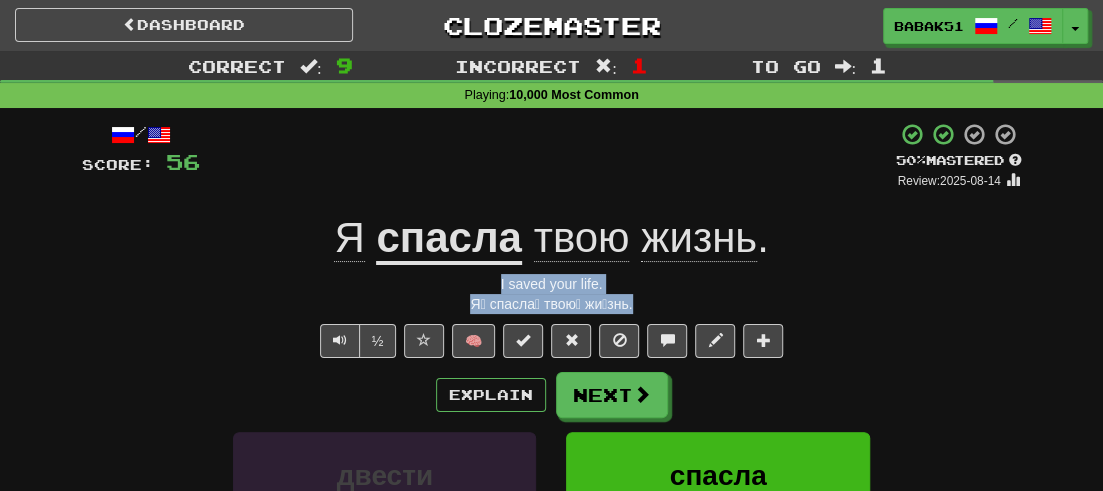 drag, startPoint x: 641, startPoint y: 301, endPoint x: 465, endPoint y: 279, distance: 177.36967 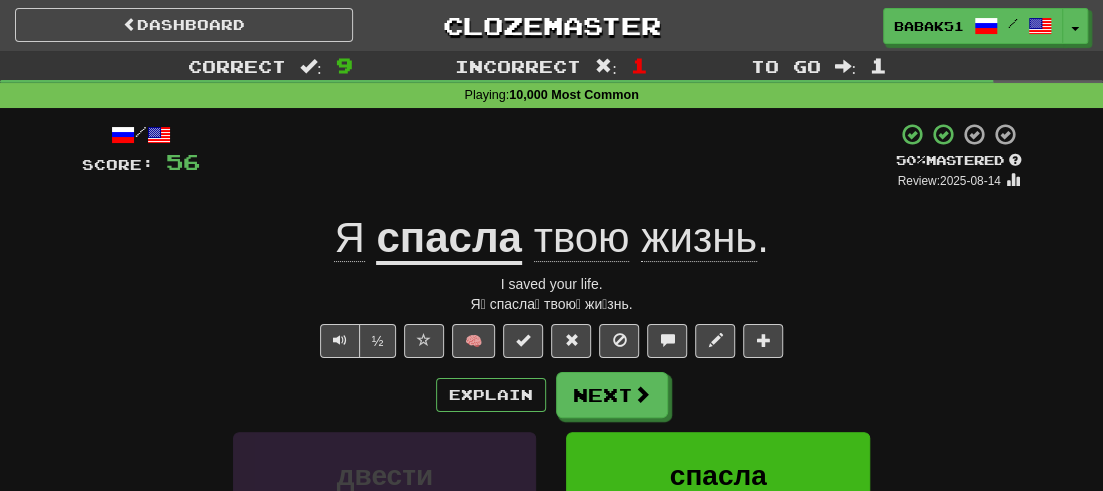 click on "/  Score:   56 + 8 50 %  Mastered Review:  2025-08-14 Я   спасла   твою   жизнь . I saved your life. Я́ спасла́ твою́ жи́знь. ½ 🧠 Explain Next двести спасла уедем счастливо Learn more: двести спасла уедем счастливо  Help!  Report Sentence Source" at bounding box center (552, 445) 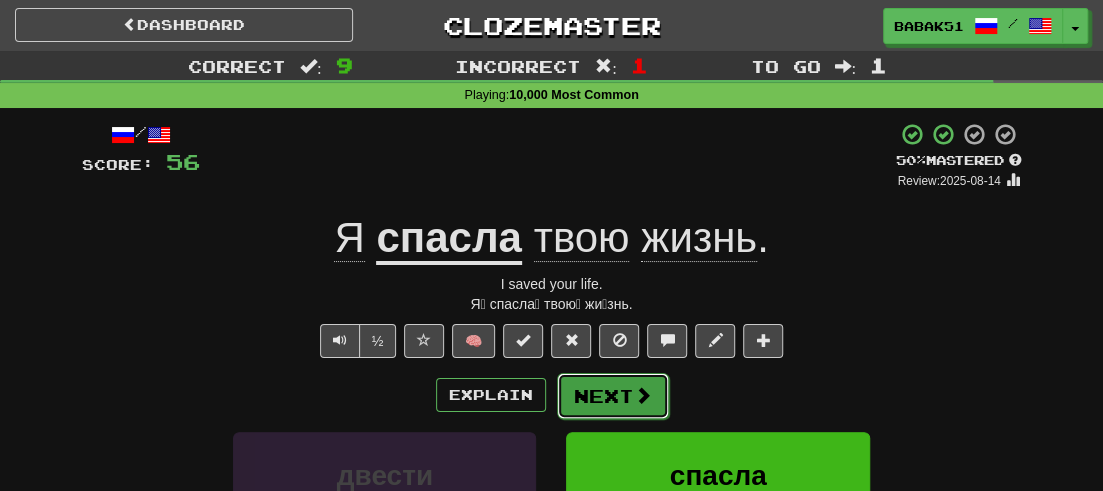 click on "Next" at bounding box center [613, 396] 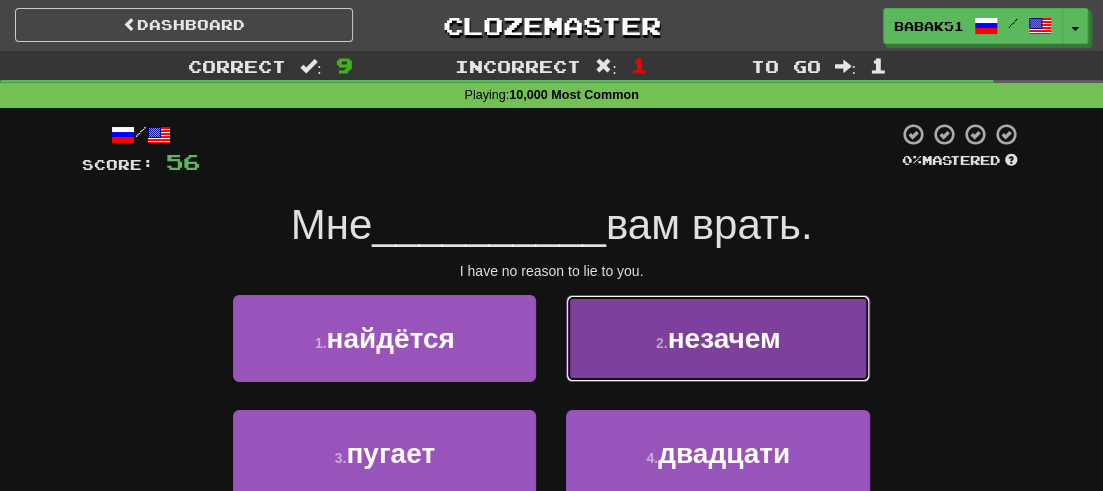 click on "незачем" at bounding box center [723, 338] 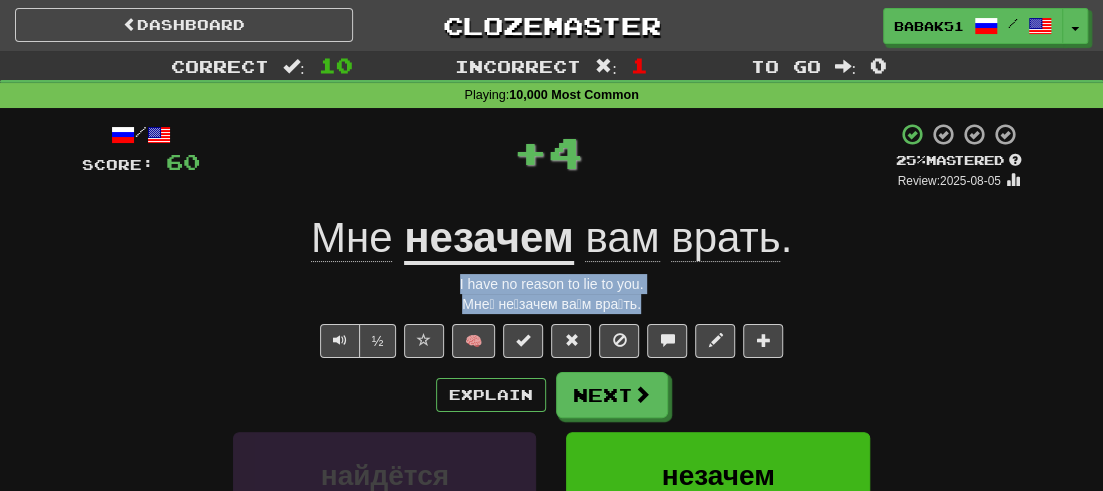 drag, startPoint x: 654, startPoint y: 301, endPoint x: 408, endPoint y: 271, distance: 247.82251 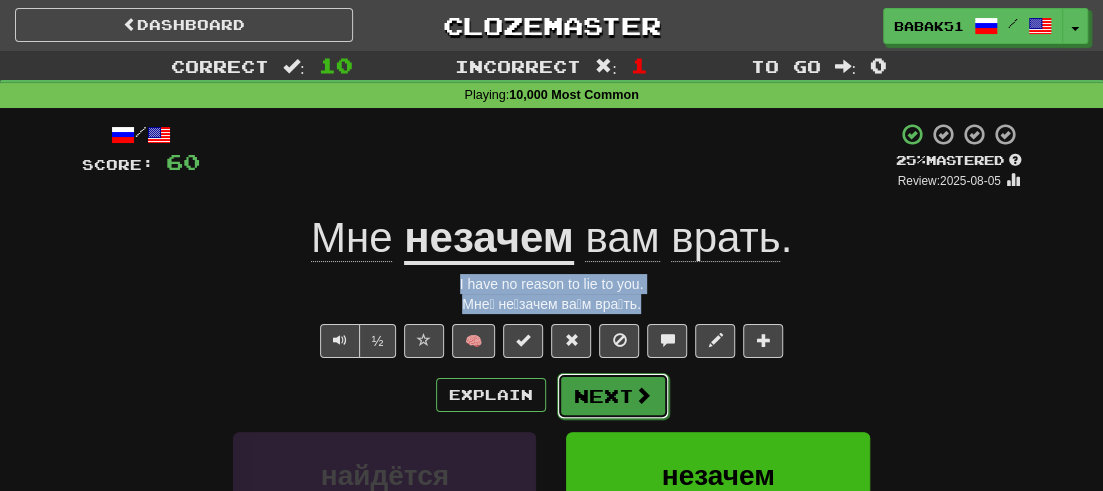 click on "Next" at bounding box center (613, 396) 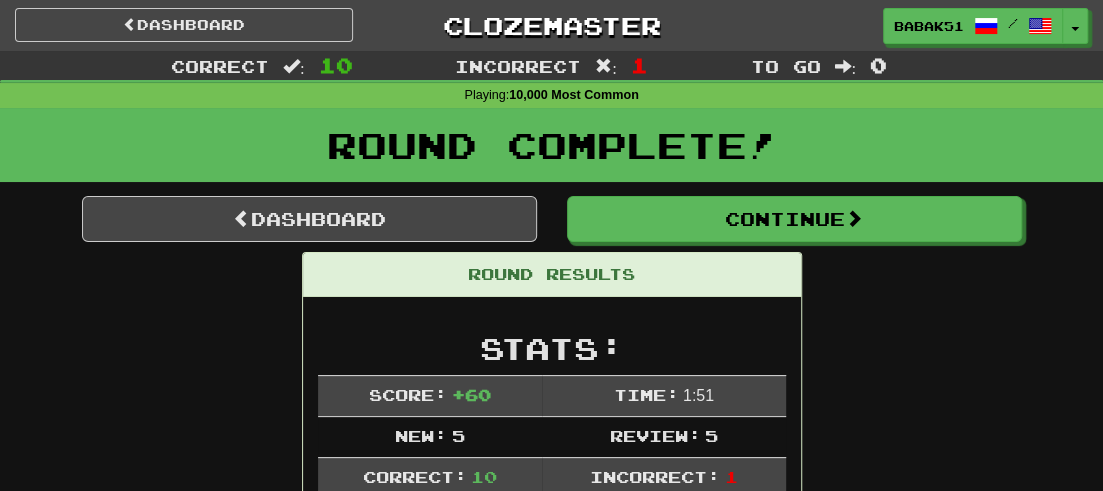 click on "Dashboard Continue  Round Results Stats: Score:   + 60 Time:   1 : 51 New:   5 Review:   5 Correct:   10 Incorrect:   1 Get fluent faster. Get  Clozemaster Pro   Daily Goal: Points:   132  /  10  🎉 Time remaining: 8   Hours Progress: 10,000 Most Common Playing:  2,349  /  9,954 + 5 23.548% 23.599% Mastered:  278  /  9,954 2.793% Ready for Review:  1904  /  Level:  181 10,347  points to level  182  - keep going! Ranked:  238 th  this week Sentences:  Report Я думаю, ты отправил мне не тот  документ . I think you sent me the wrong document.  Report На вечеринке были все, кроме  Майка . With the exception of Mike, everyone was at the party.  Report Истина  - дочь времени. Truth is time's daughter.  Report Она пыталась  скрыть  свой гнев. She tried to hide her anger.  Report Она была  единственной  женщиной. She was the only woman.  Report У меня был с ним  долгий" at bounding box center [552, 1268] 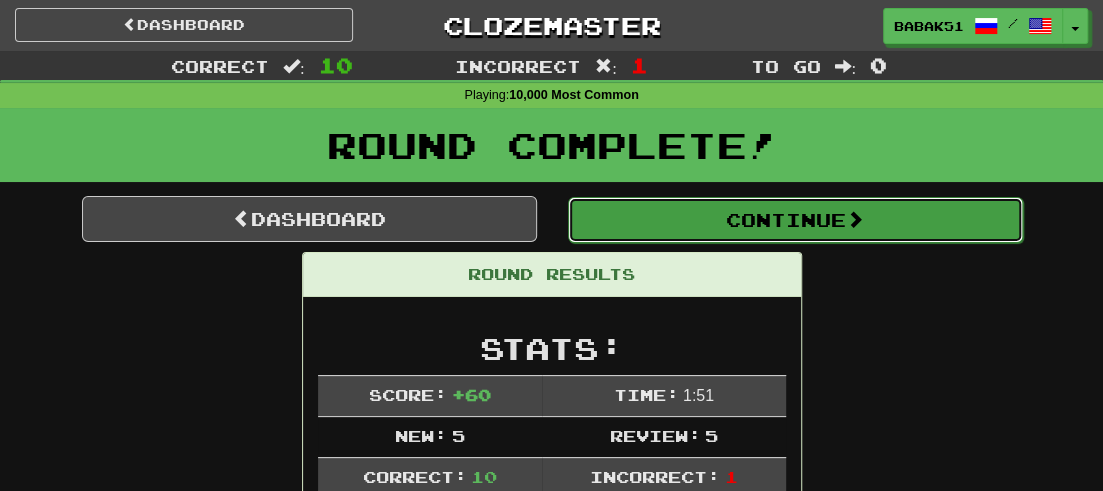 click on "Continue" at bounding box center [795, 220] 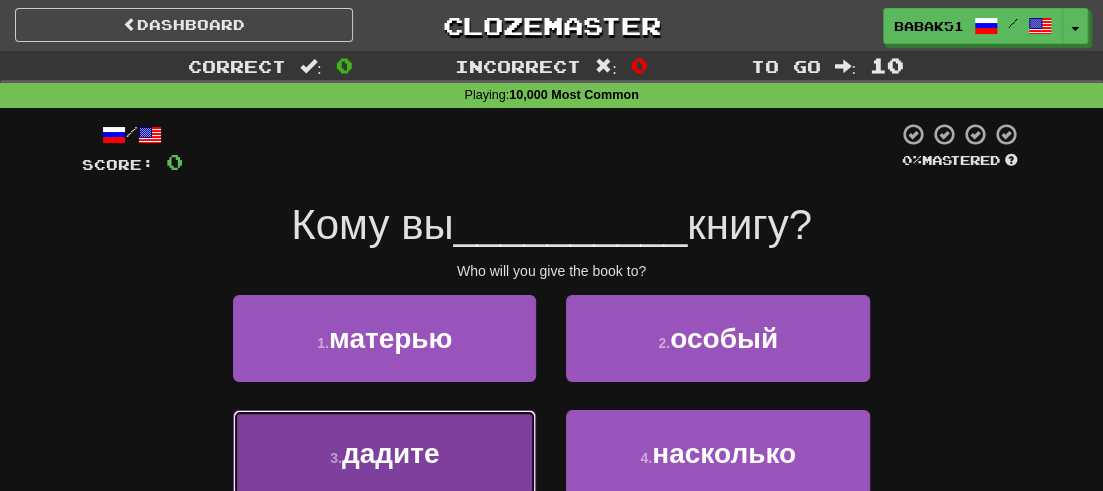 click on "3 .  дадите" at bounding box center [384, 453] 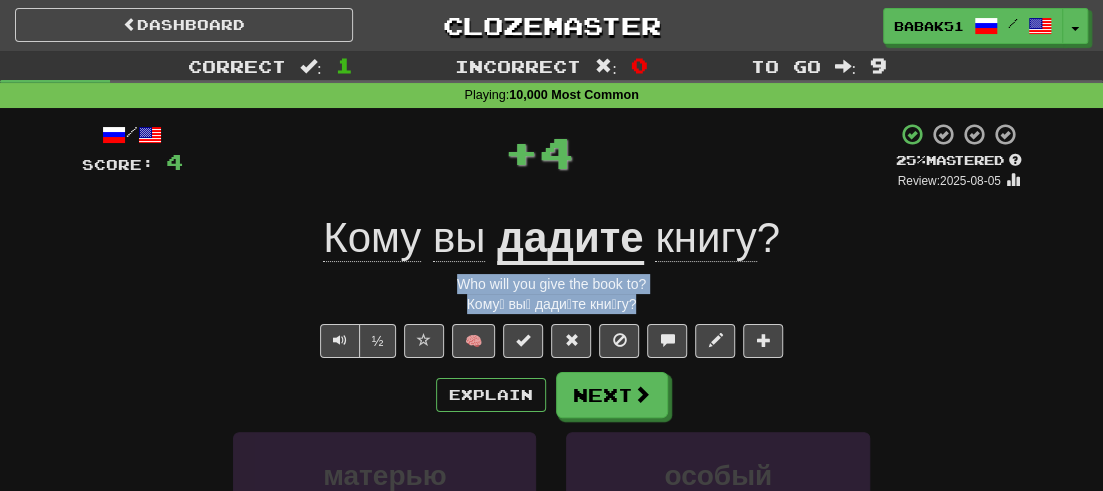 drag, startPoint x: 655, startPoint y: 303, endPoint x: 440, endPoint y: 285, distance: 215.75217 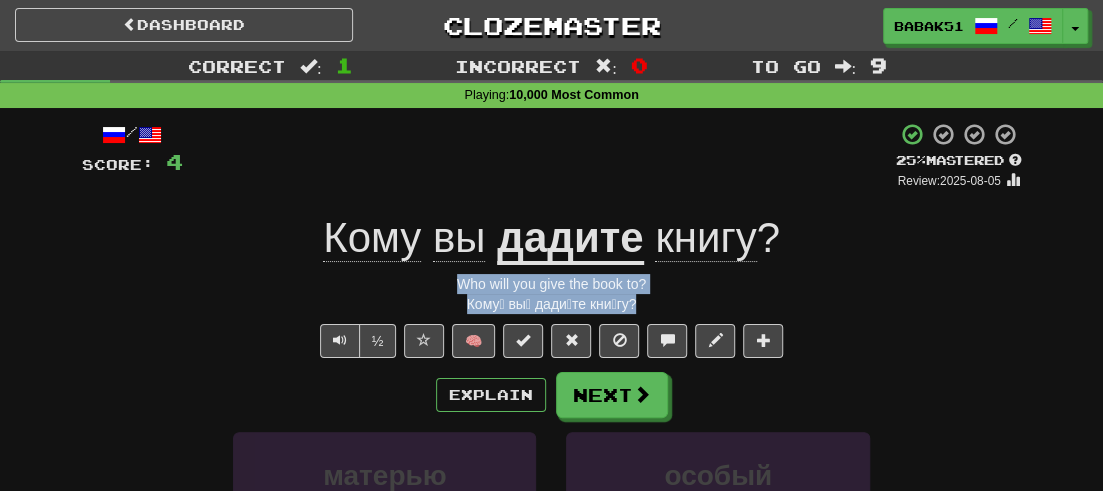 click on "/  Score:   4 + 4 25 %  Mastered Review:  2025-08-05 Кому   вы   дадите   книгу ? Who will you give the book to? Кому́ вы́ дади́те кни́гу? ½ 🧠 Explain Next матерью особый дадите насколько Learn more: матерью особый дадите насколько  Help!  Report Sentence Source" at bounding box center [552, 445] 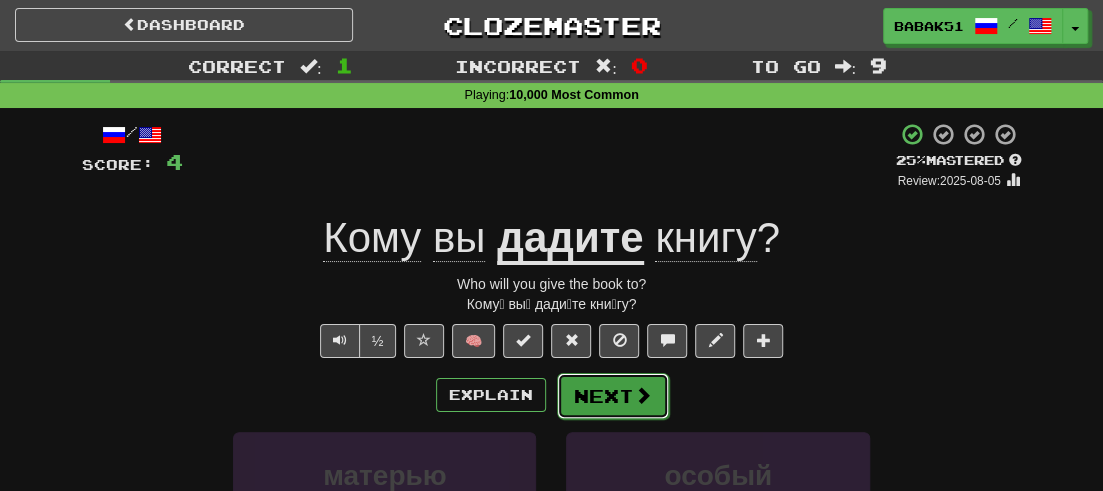 click at bounding box center (643, 395) 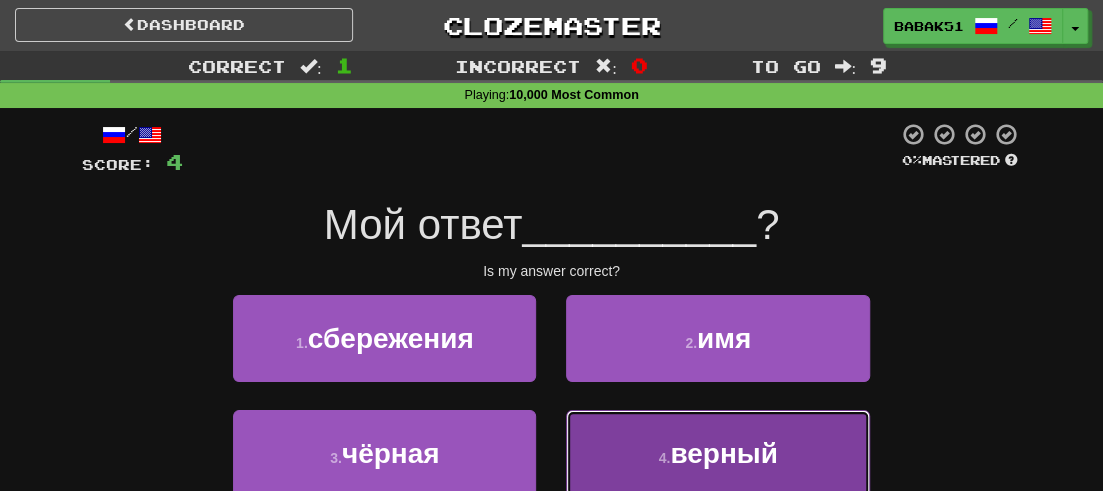 click on "верный" at bounding box center (724, 453) 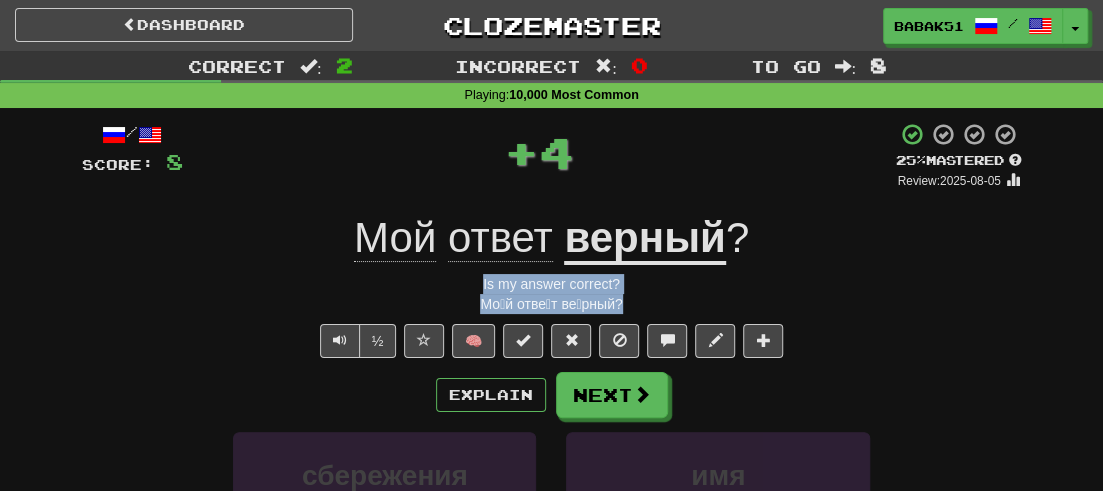 drag, startPoint x: 650, startPoint y: 302, endPoint x: 437, endPoint y: 280, distance: 214.13313 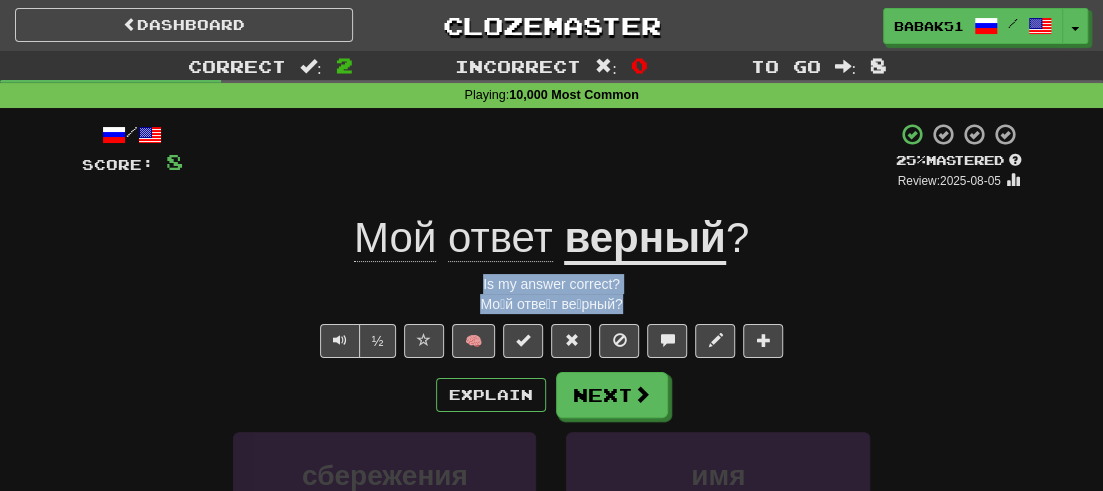 click on "Мо́й отве́т ве́рный?" at bounding box center [552, 304] 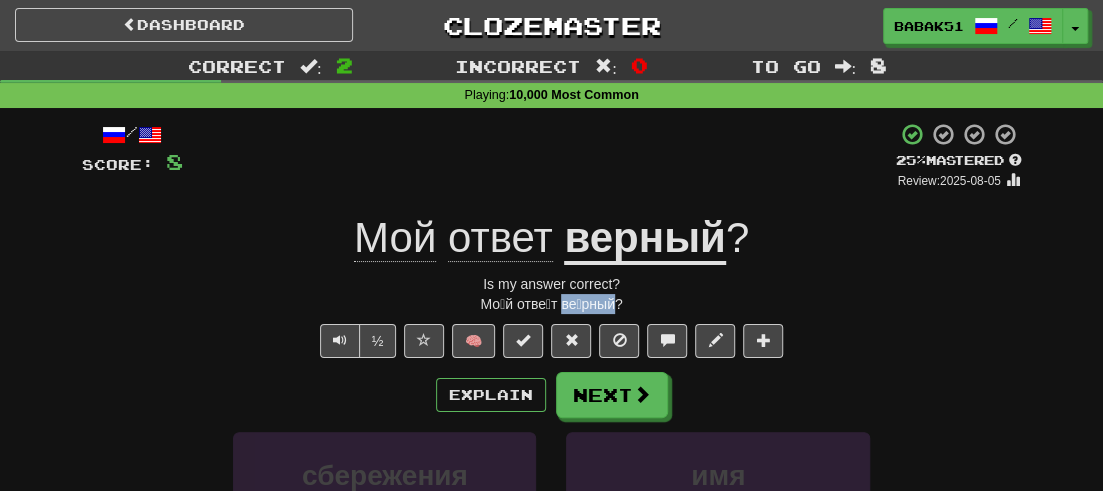 click on "Мо́й отве́т ве́рный?" at bounding box center (552, 304) 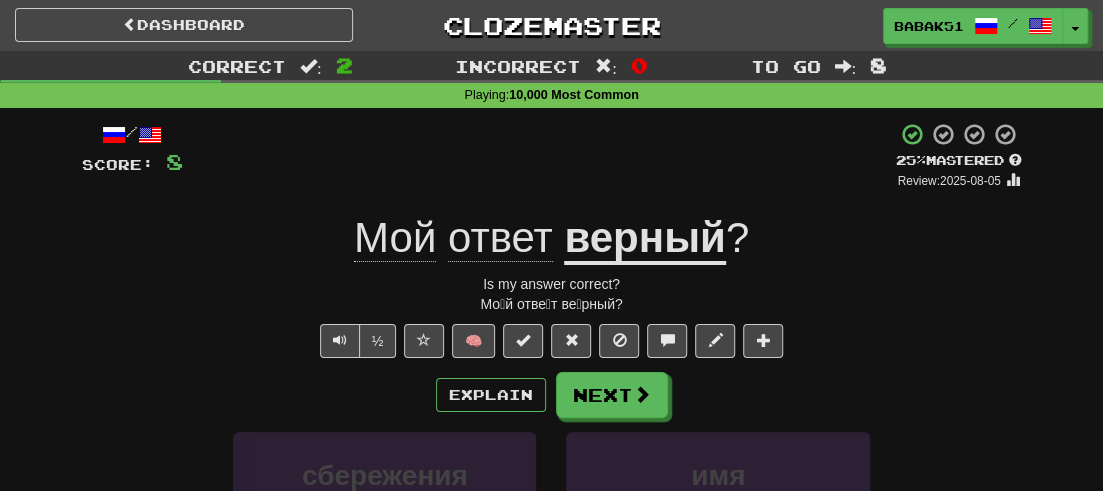 click on "Is my answer correct?" at bounding box center [552, 284] 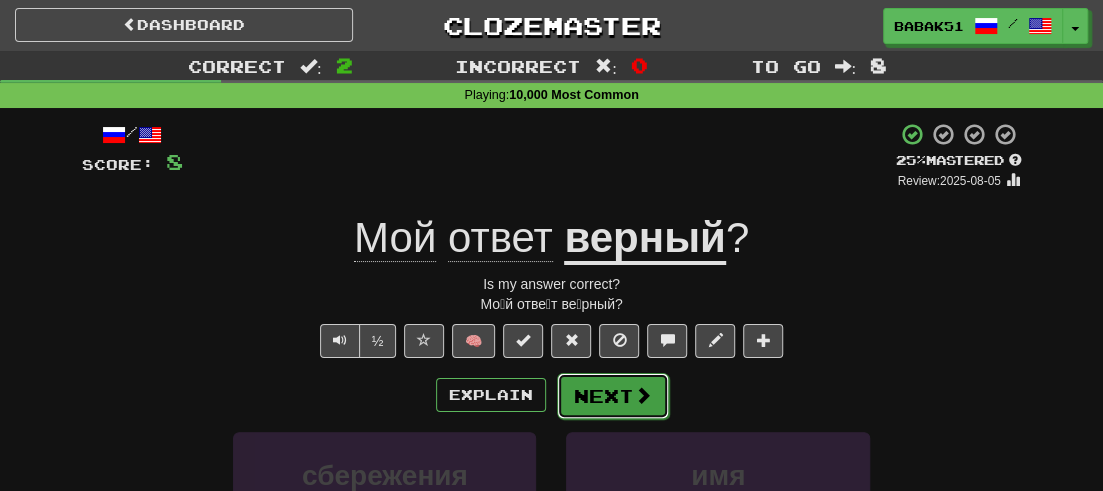 click at bounding box center [643, 395] 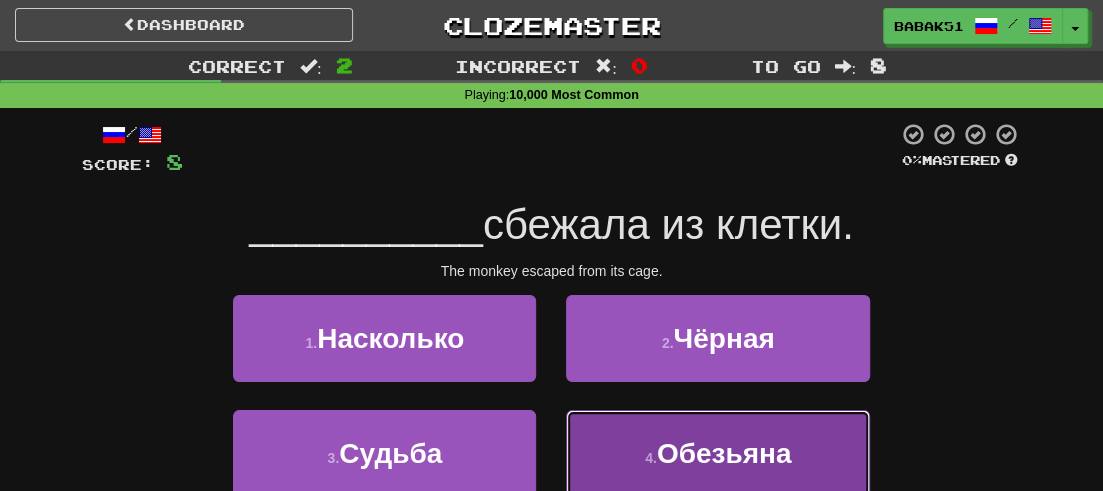 click on "Обезьяна" at bounding box center (724, 453) 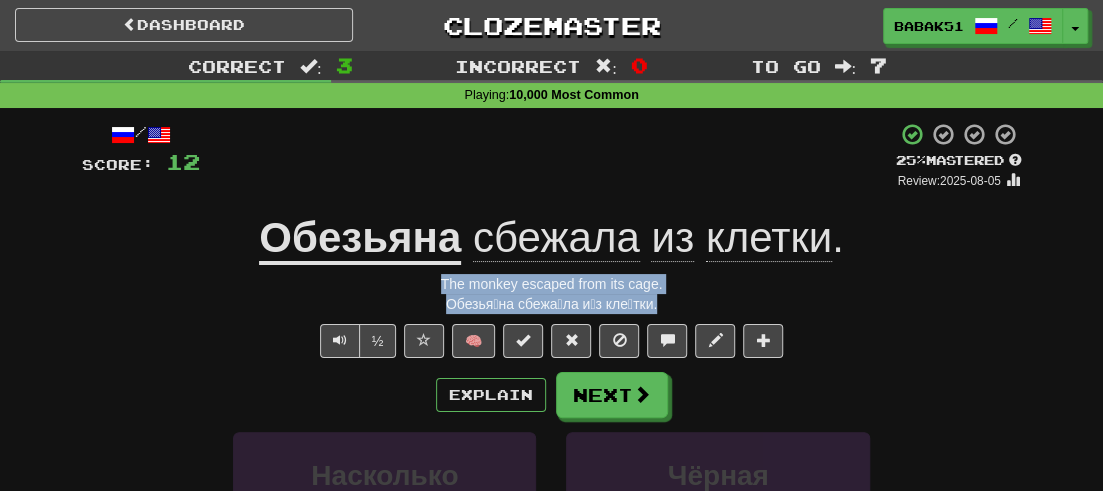 drag, startPoint x: 672, startPoint y: 309, endPoint x: 388, endPoint y: 284, distance: 285.09824 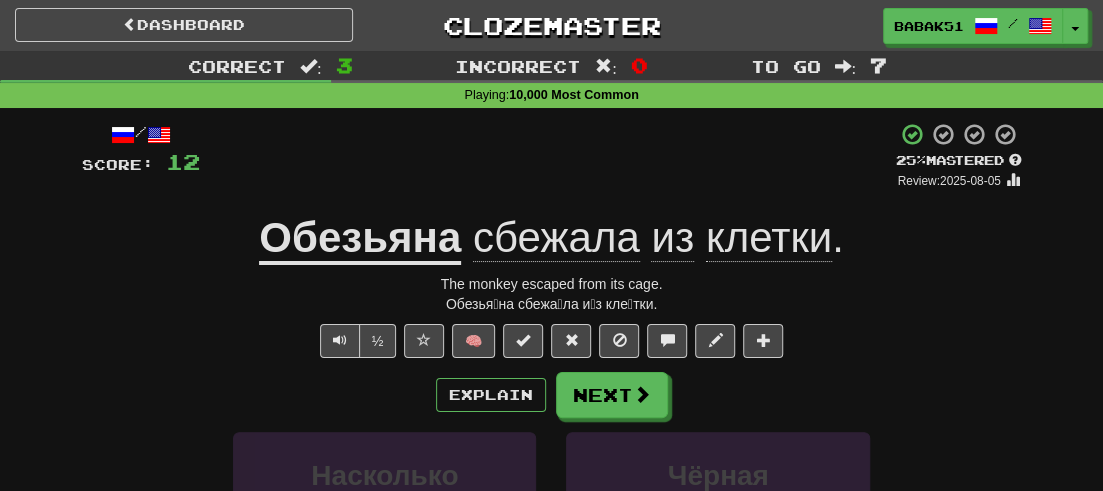 click on "½ 🧠" at bounding box center [552, 341] 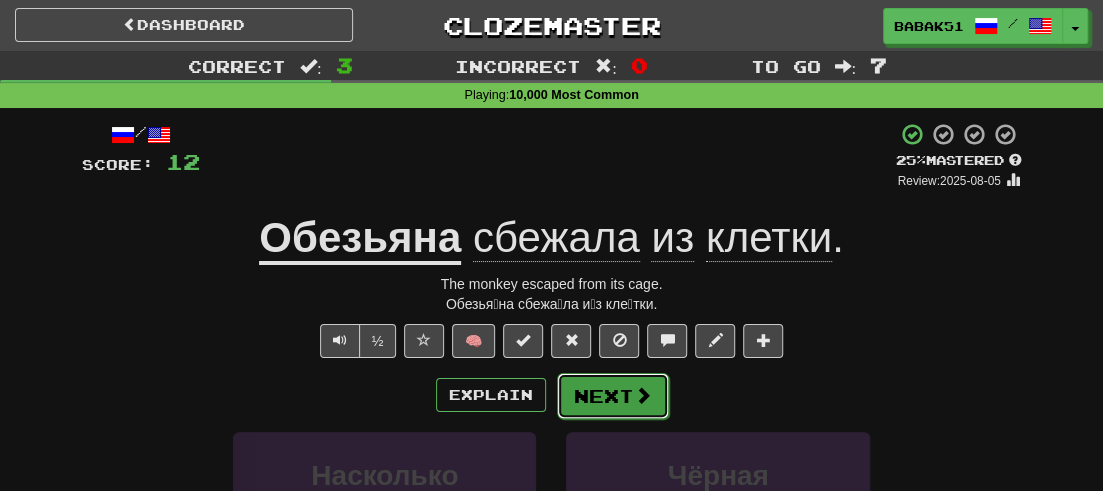 click on "Next" at bounding box center (613, 396) 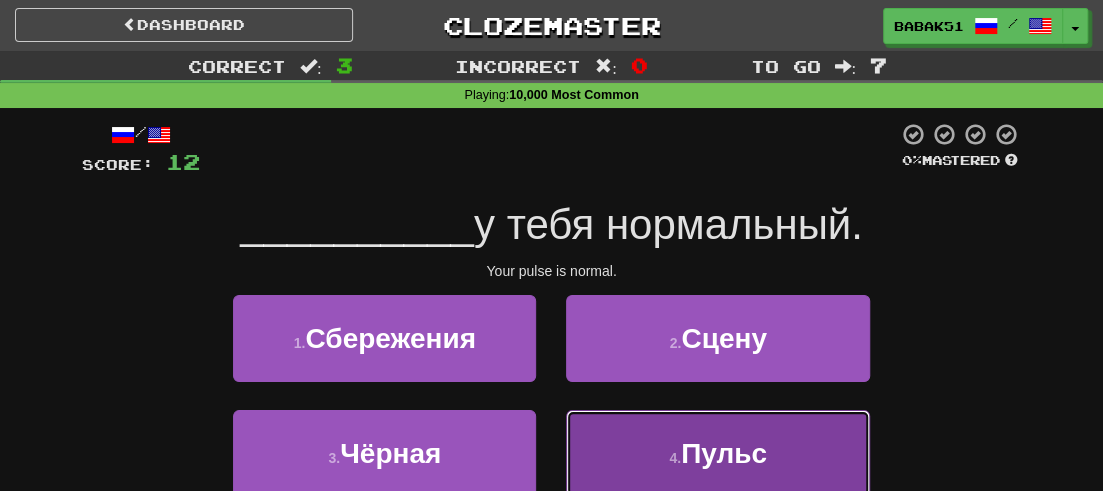drag, startPoint x: 750, startPoint y: 449, endPoint x: 748, endPoint y: 438, distance: 11.18034 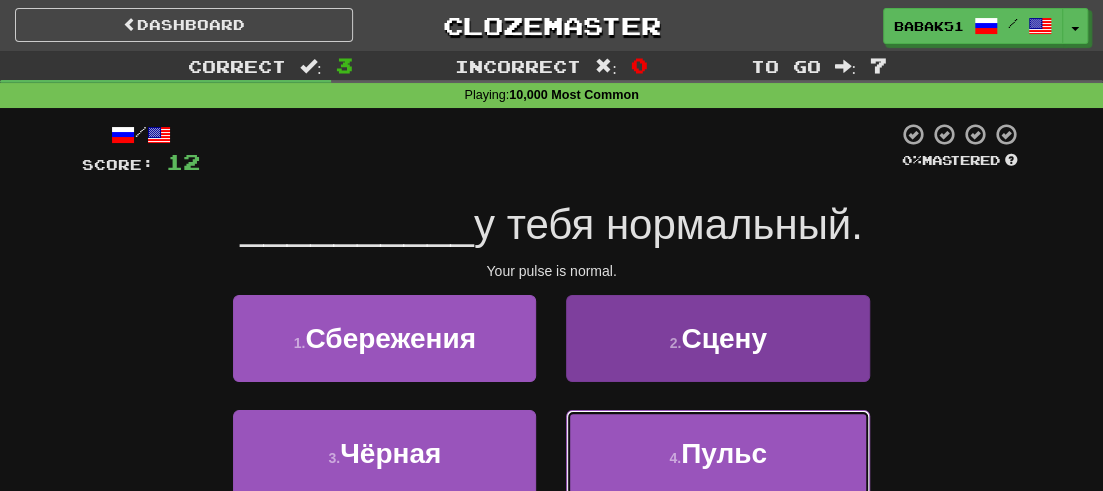 click on "Пульс" at bounding box center (724, 453) 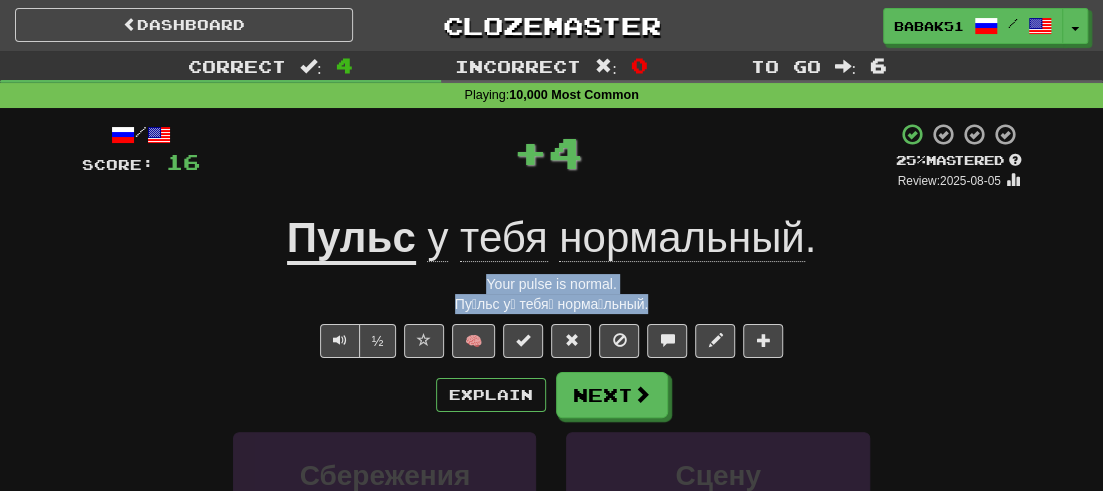 drag, startPoint x: 684, startPoint y: 304, endPoint x: 448, endPoint y: 277, distance: 237.53947 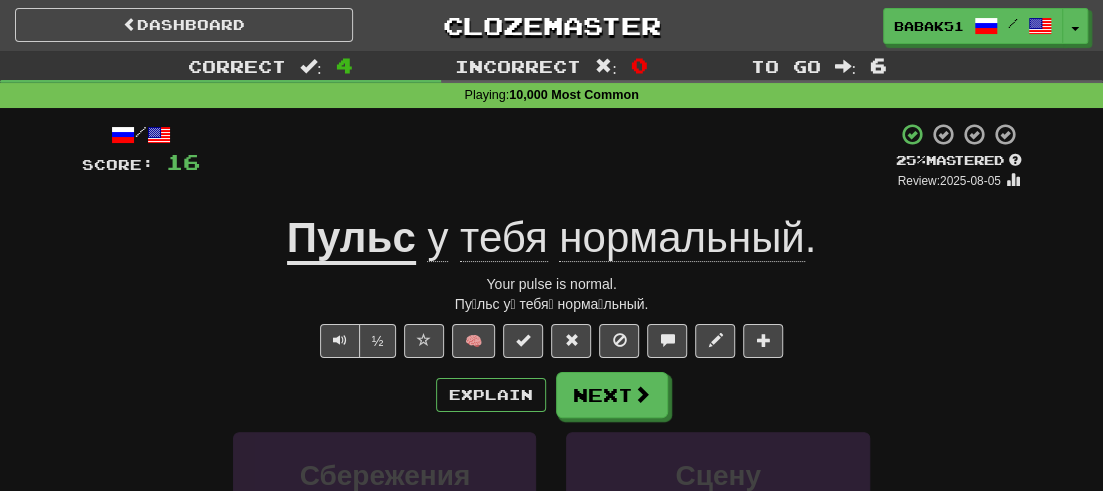 drag, startPoint x: 196, startPoint y: 358, endPoint x: 199, endPoint y: 380, distance: 22.203604 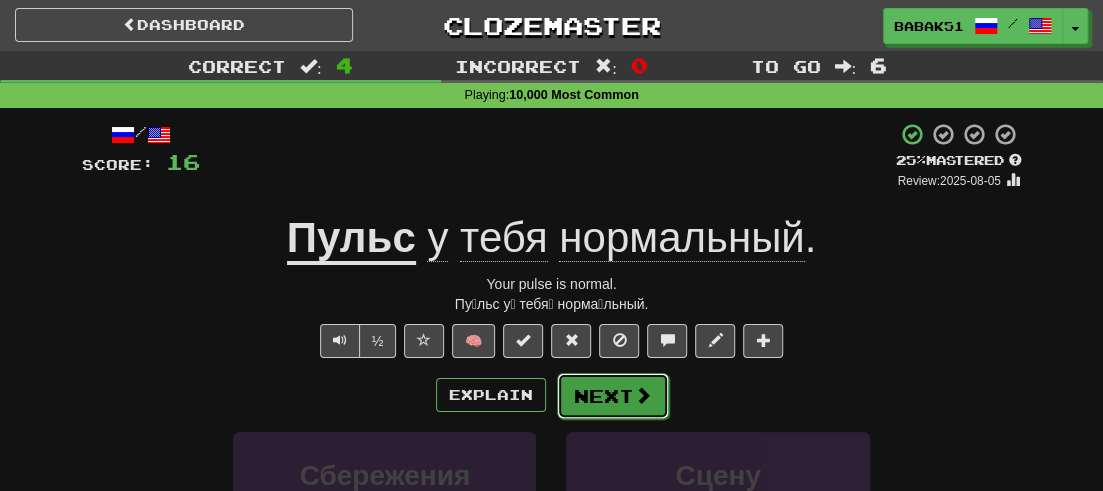 click on "Next" at bounding box center (613, 396) 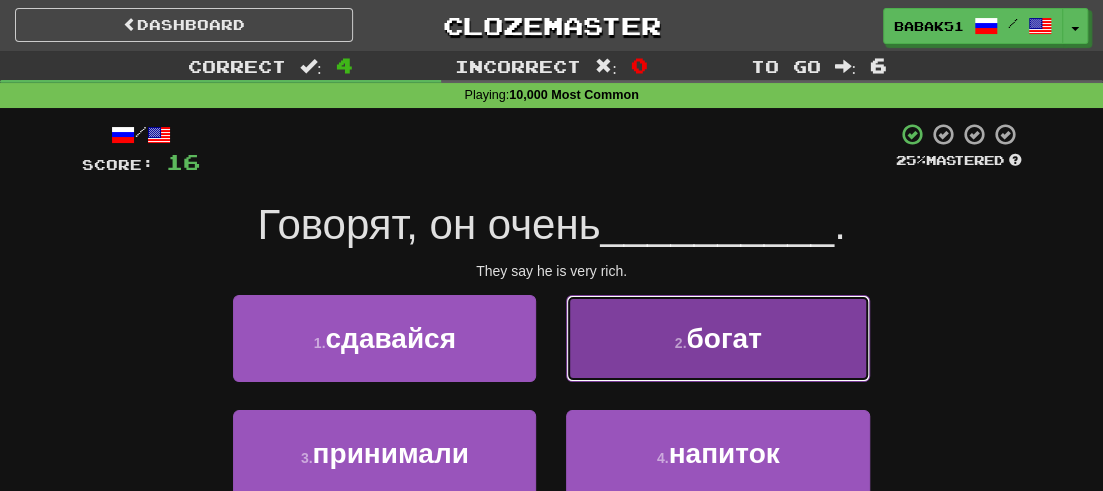 click on "богат" at bounding box center (723, 338) 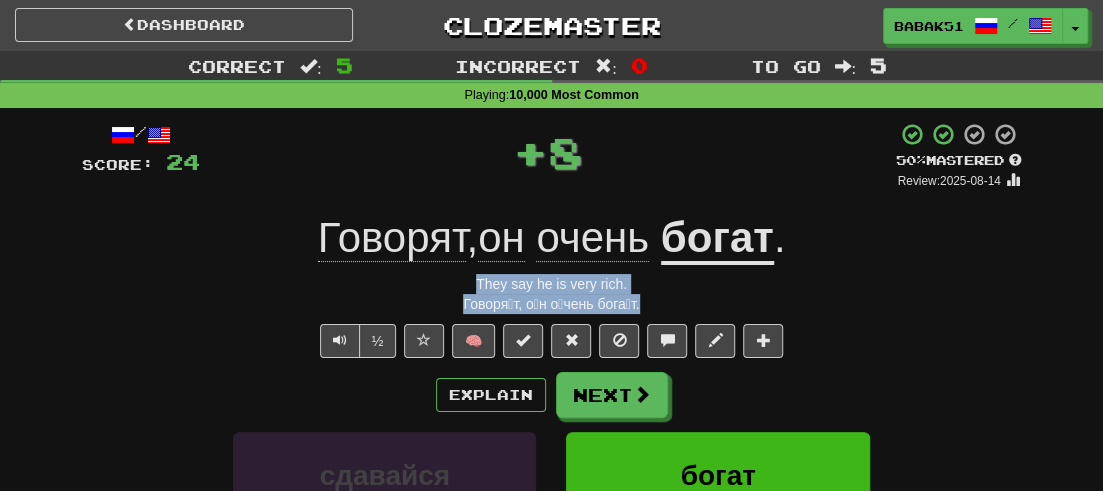 drag, startPoint x: 689, startPoint y: 304, endPoint x: 412, endPoint y: 273, distance: 278.72925 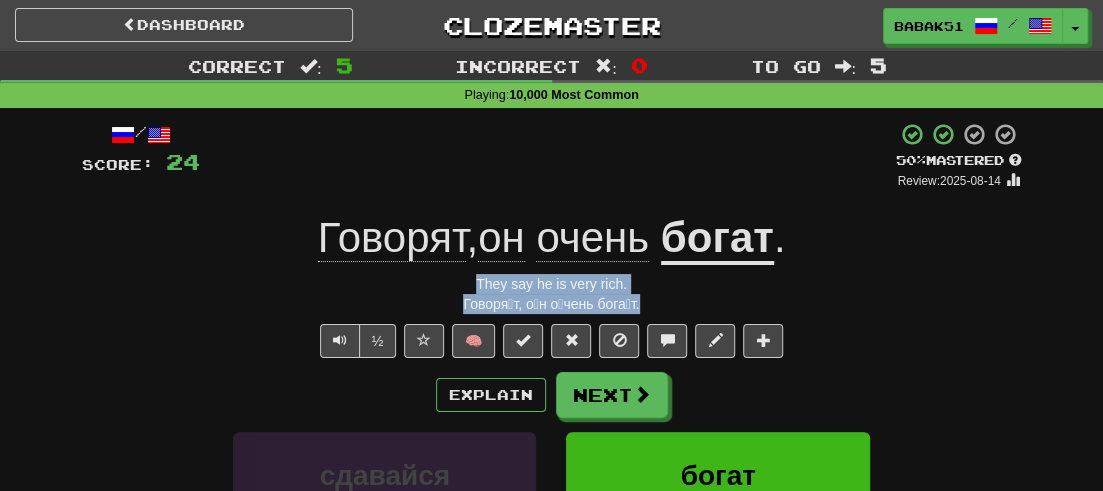 click on "Говоря́т, о́н о́чень бога́т." at bounding box center (552, 304) 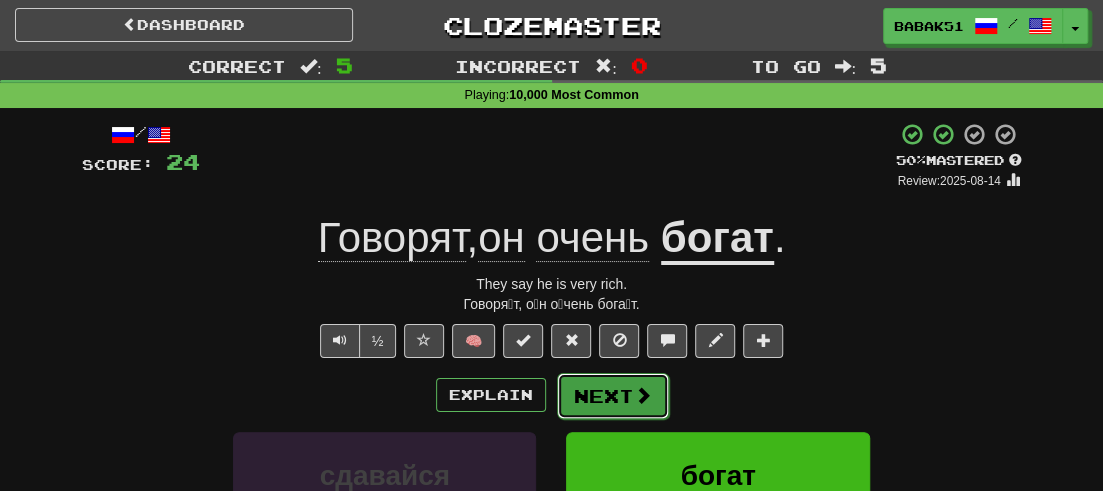 click on "Next" at bounding box center [613, 396] 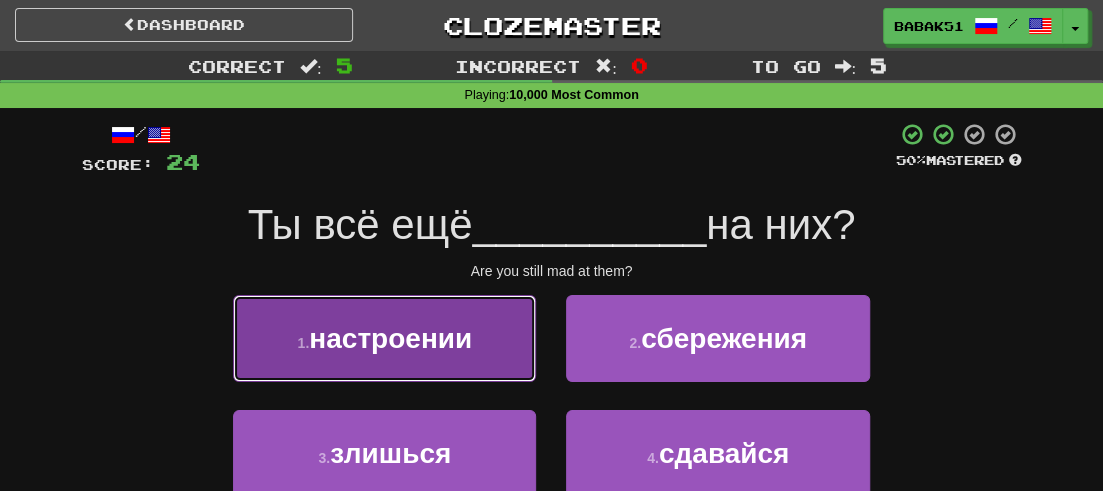 click on "настроении" at bounding box center (390, 338) 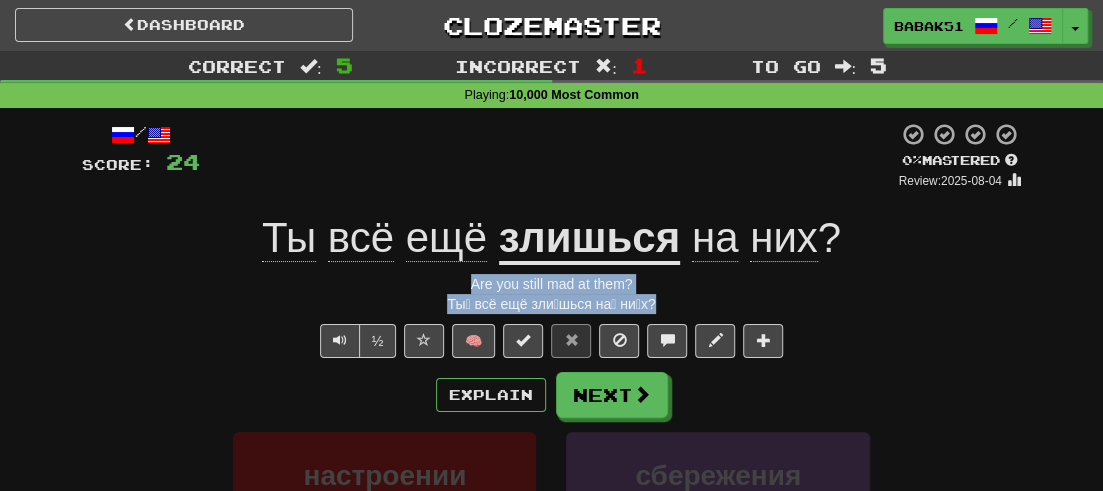 drag, startPoint x: 667, startPoint y: 297, endPoint x: 458, endPoint y: 289, distance: 209.15306 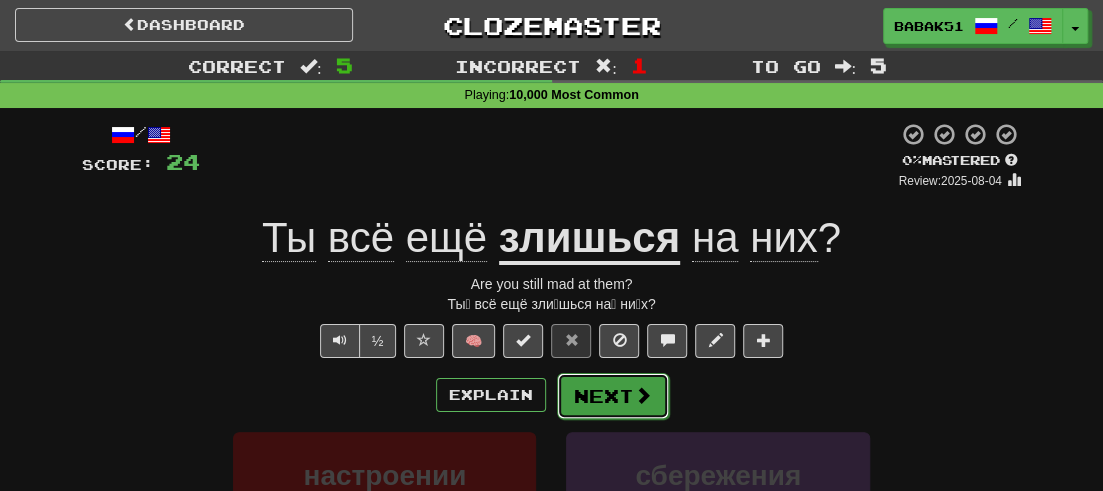 click on "Next" at bounding box center (613, 396) 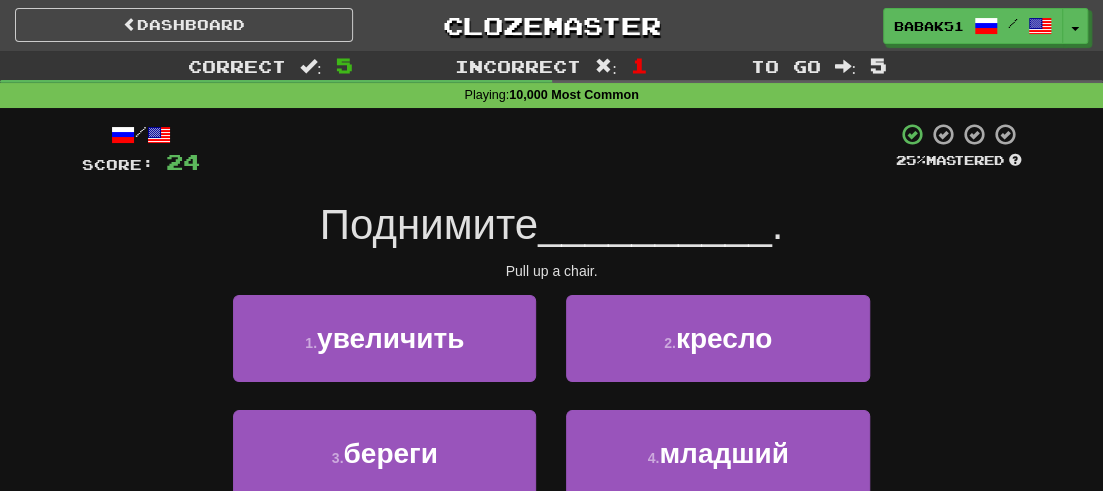 click on "/  Score:   24 25 %  Mastered Поднимите  __________ . Pull up a chair. 1 .  увеличить 2 .  кресло 3 .  береги 4 .  младший  Help!  Report" at bounding box center [552, 345] 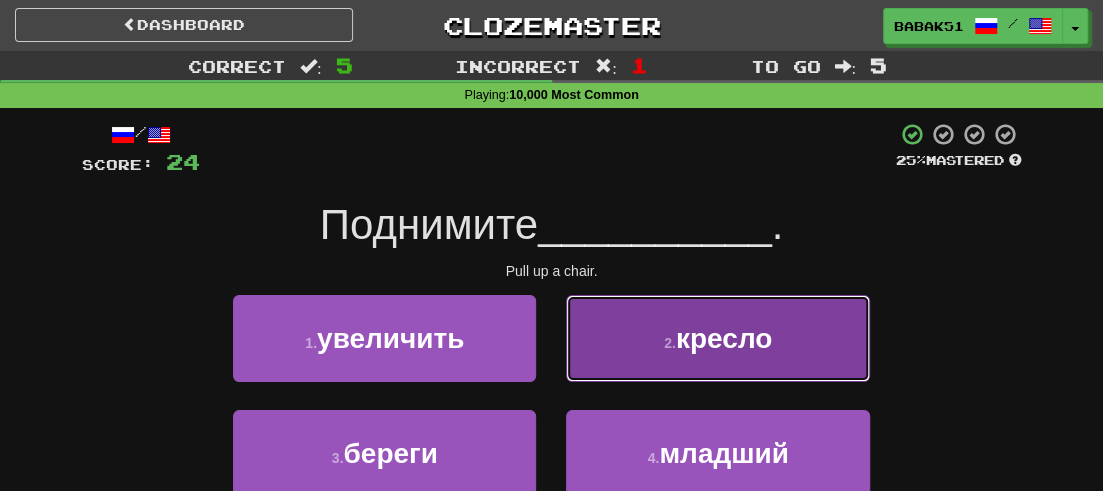 click on "кресло" at bounding box center (724, 338) 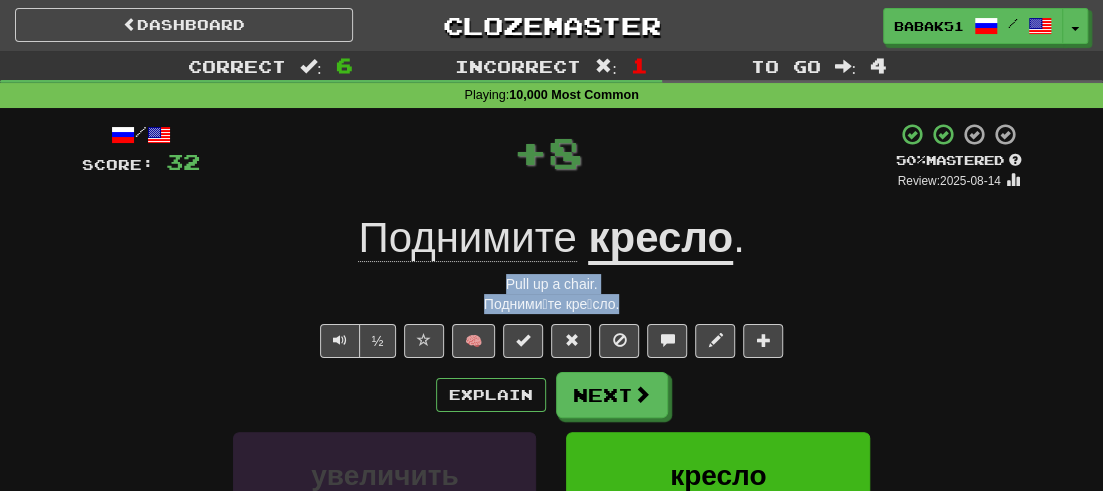 drag, startPoint x: 636, startPoint y: 302, endPoint x: 490, endPoint y: 278, distance: 147.95946 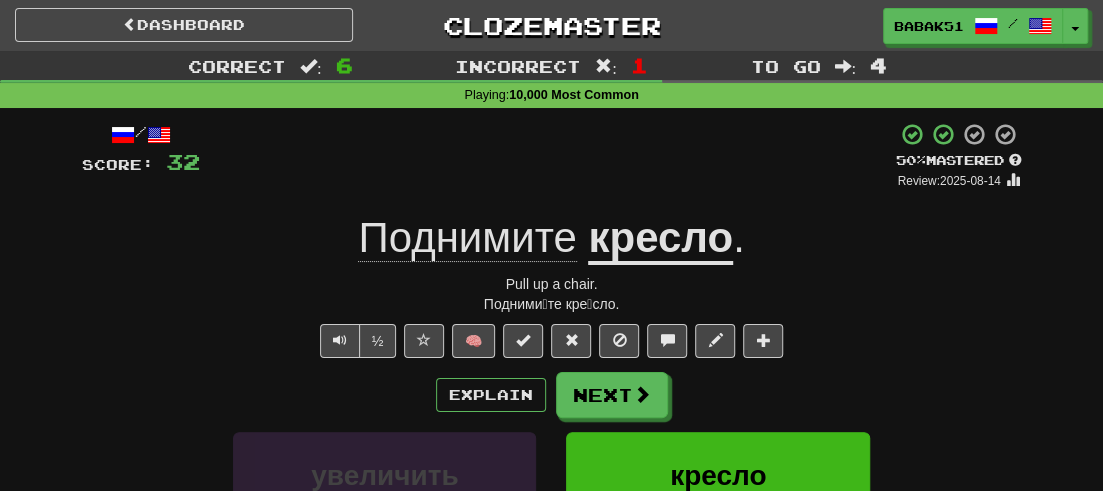 click on "Поднимите" 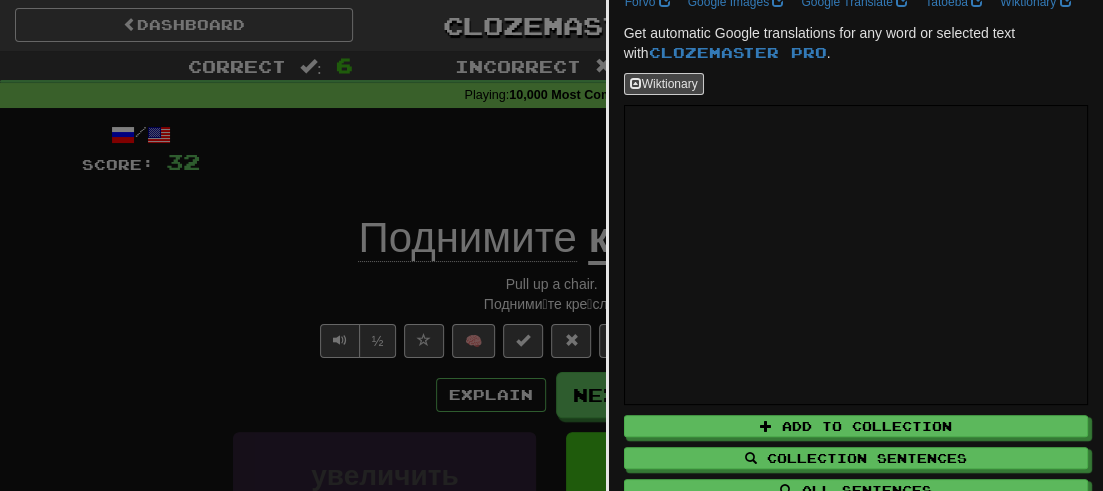 scroll, scrollTop: 0, scrollLeft: 0, axis: both 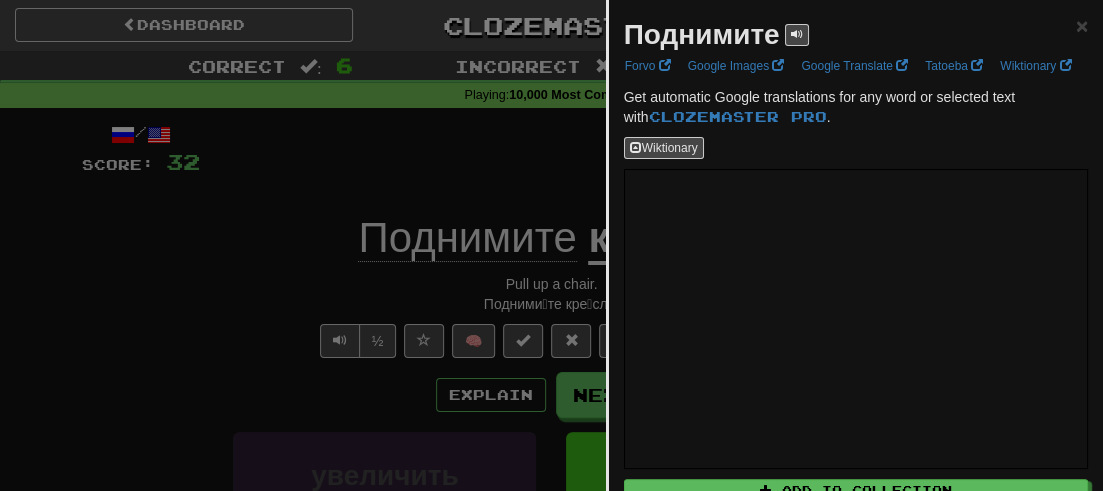drag, startPoint x: 237, startPoint y: 394, endPoint x: 259, endPoint y: 362, distance: 38.832977 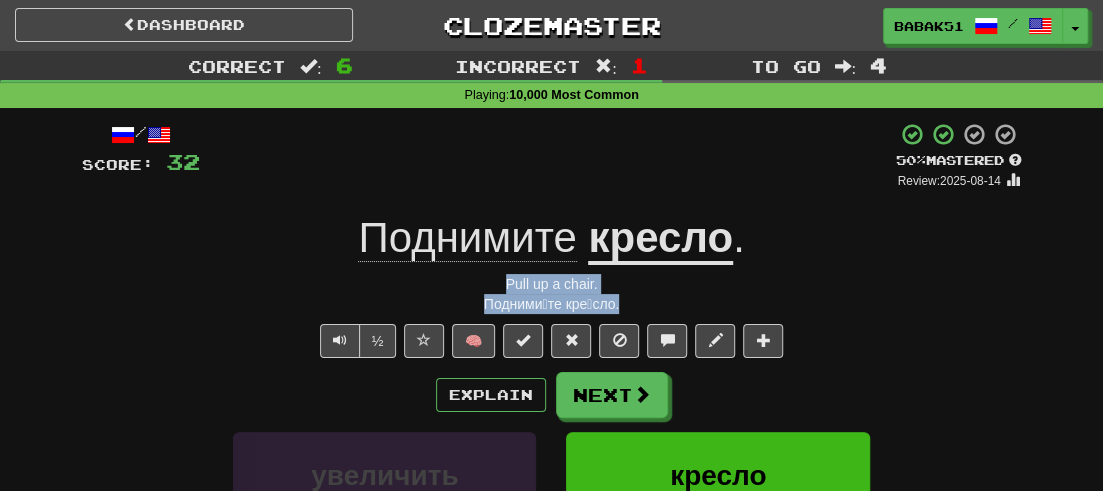 drag, startPoint x: 629, startPoint y: 310, endPoint x: 444, endPoint y: 288, distance: 186.30351 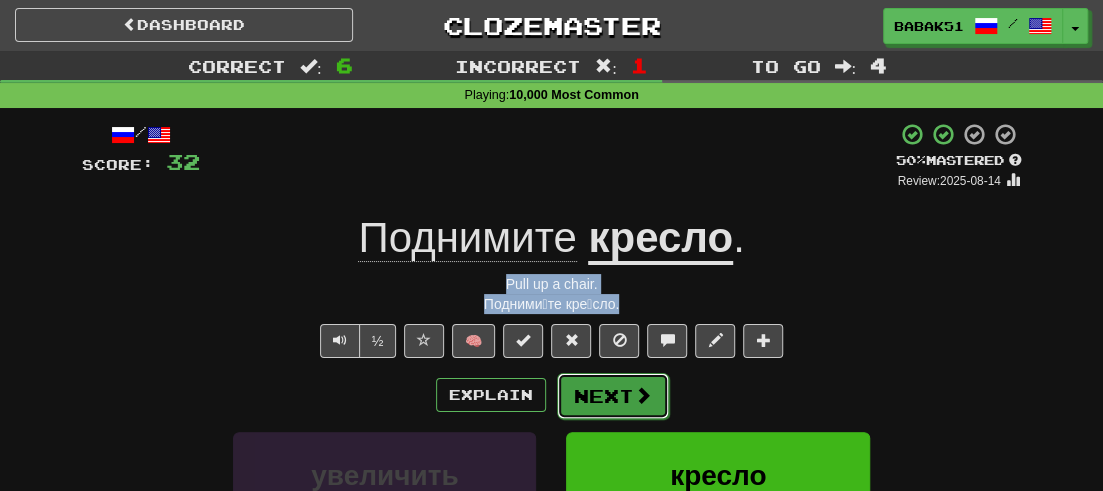click on "Next" at bounding box center [613, 396] 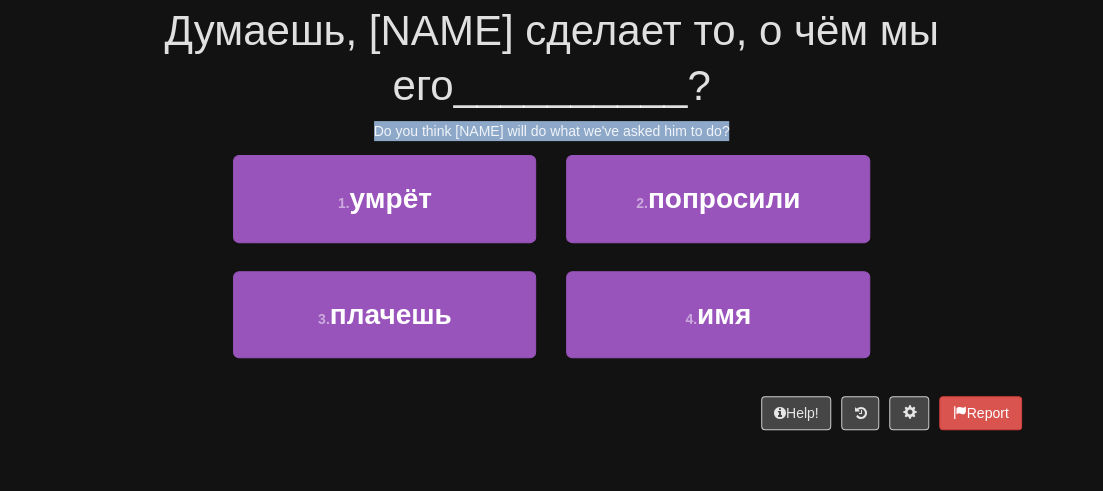 scroll, scrollTop: 200, scrollLeft: 0, axis: vertical 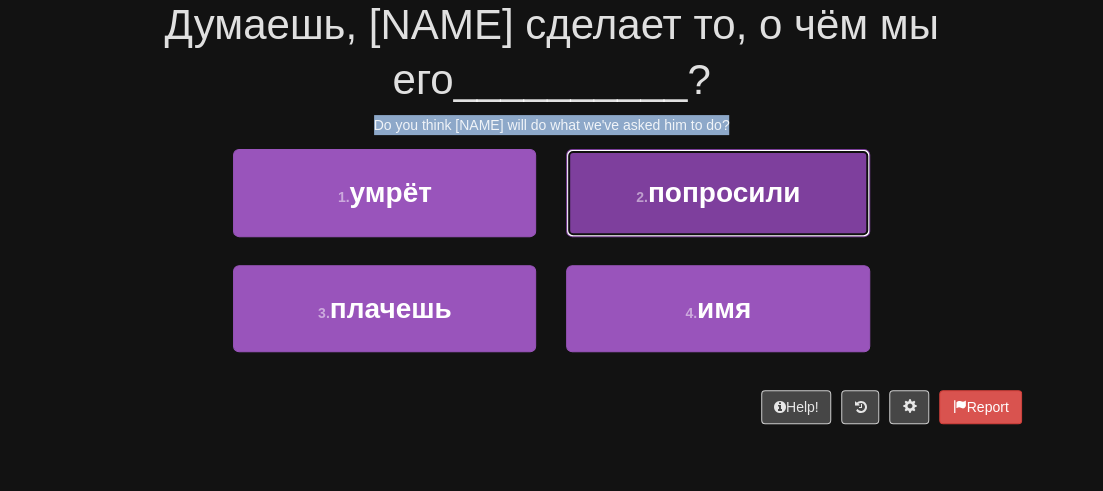 click on "2 .  попросили" at bounding box center (717, 192) 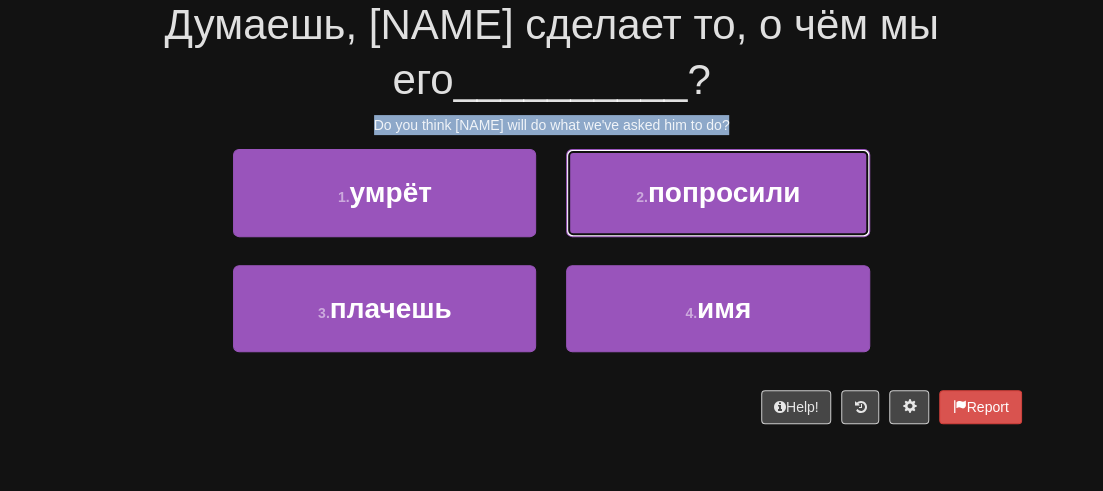 scroll, scrollTop: 212, scrollLeft: 0, axis: vertical 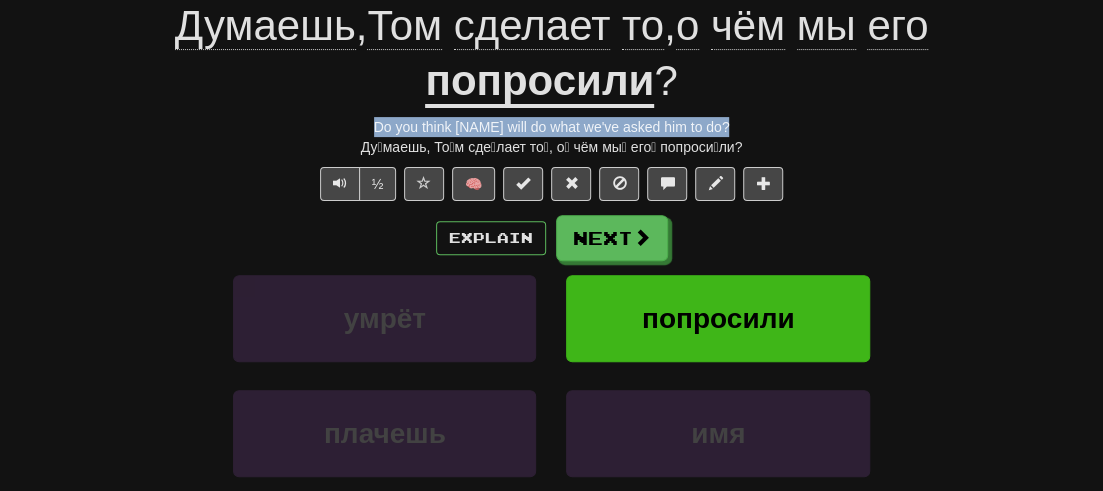 click on "/  Score:   44 + 12 75 %  Mastered Review:  2025-09-03 Думаешь ,  Том   сделает   то ,  о   чём   мы   его   попросили ? Do you think Tom will do what we've asked him to do? Ду́маешь, То́м сде́лает то́, о́ чём мы́ его́ попроси́ли? ½ 🧠 Explain Next умрёт попросили плачешь имя Learn more: умрёт попросили плачешь имя  Help!  Report Sentence Source" at bounding box center [552, 260] 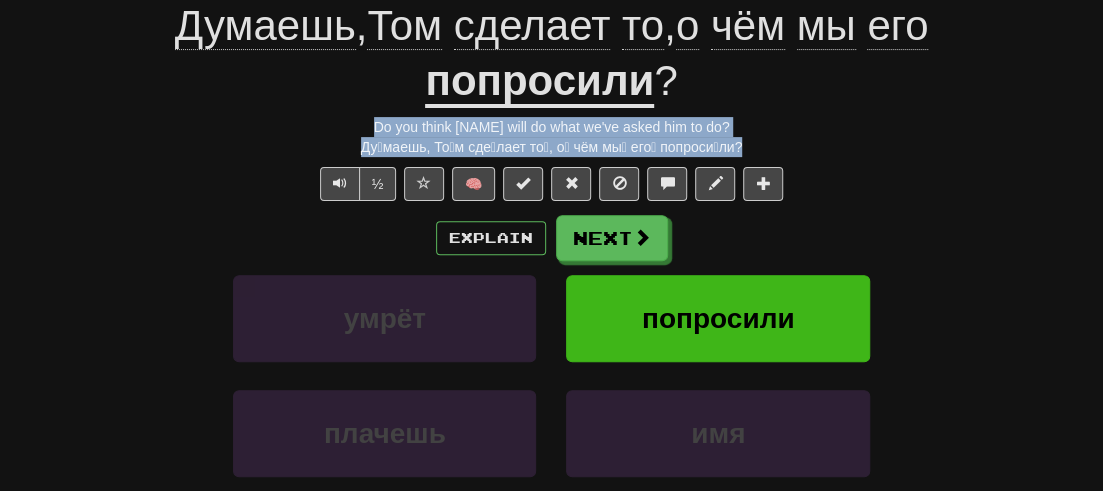drag, startPoint x: 672, startPoint y: 150, endPoint x: 384, endPoint y: 132, distance: 288.56195 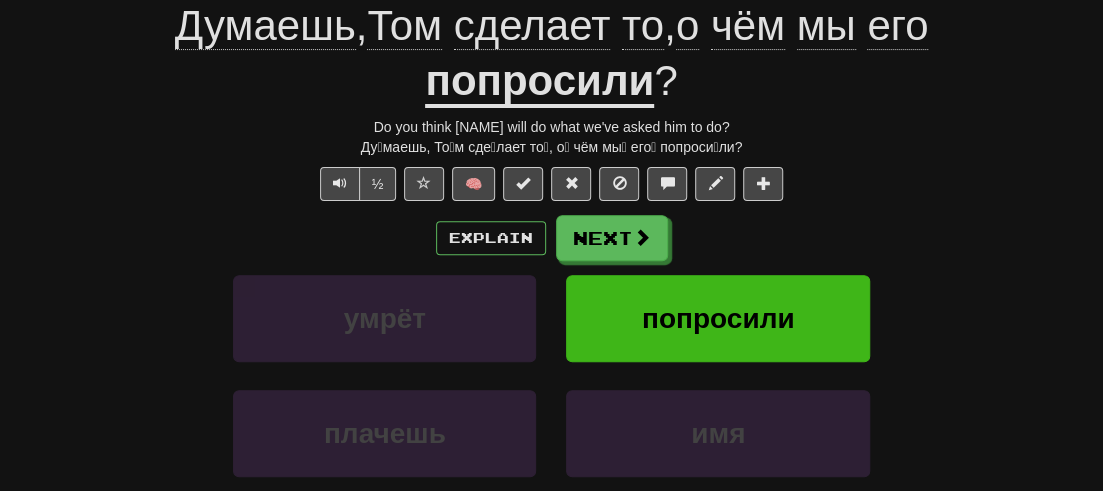 click on "умрёт попросили" at bounding box center [552, 332] 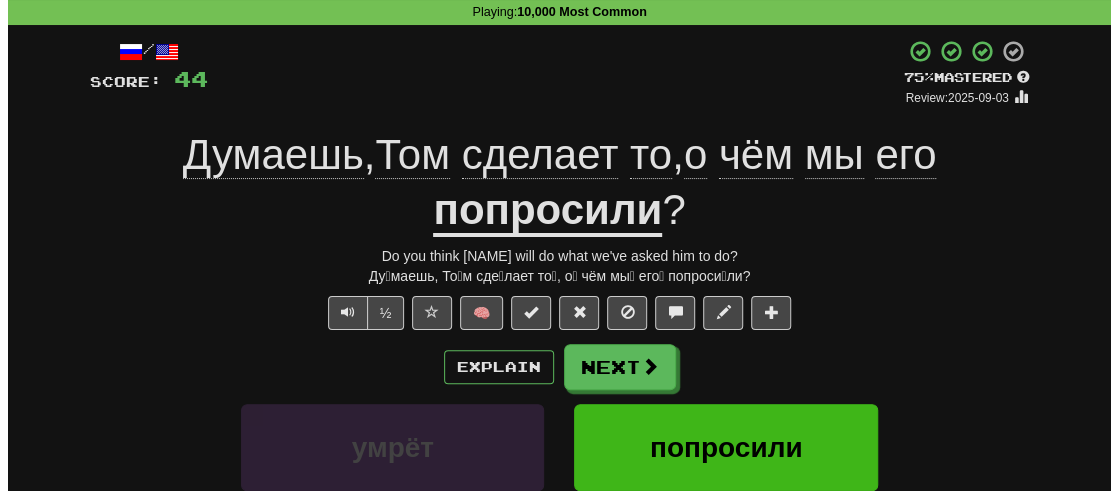 scroll, scrollTop: 112, scrollLeft: 0, axis: vertical 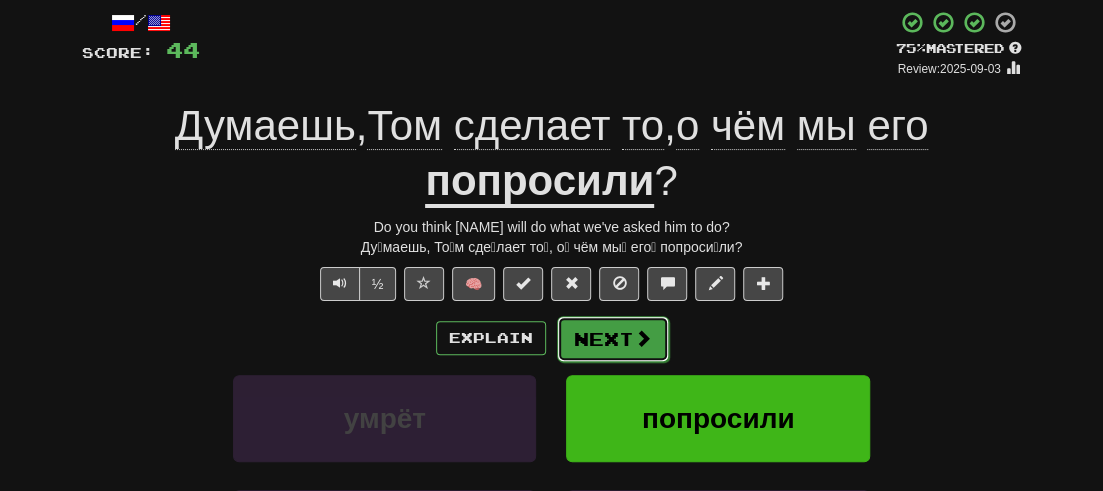 click on "Next" at bounding box center [613, 339] 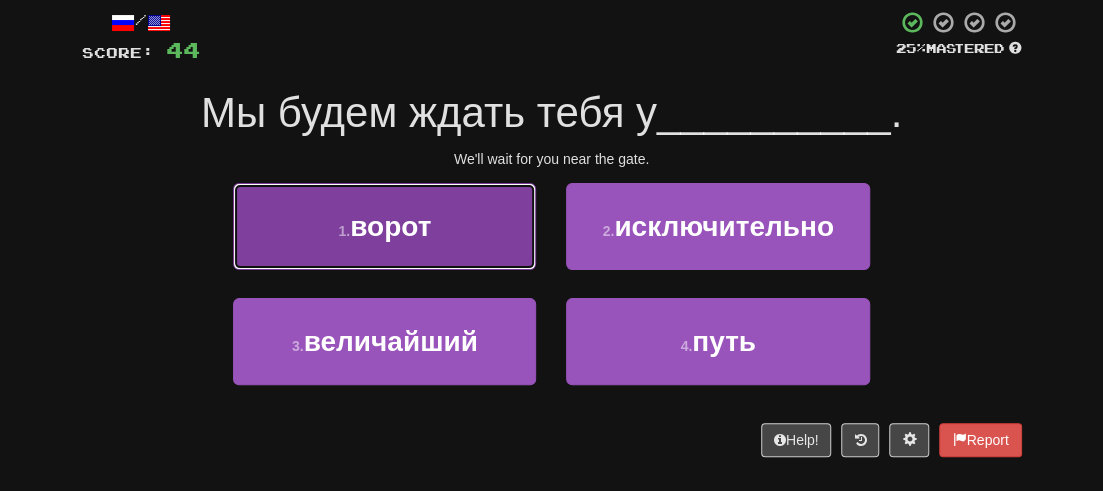 click on "1 ." at bounding box center (344, 231) 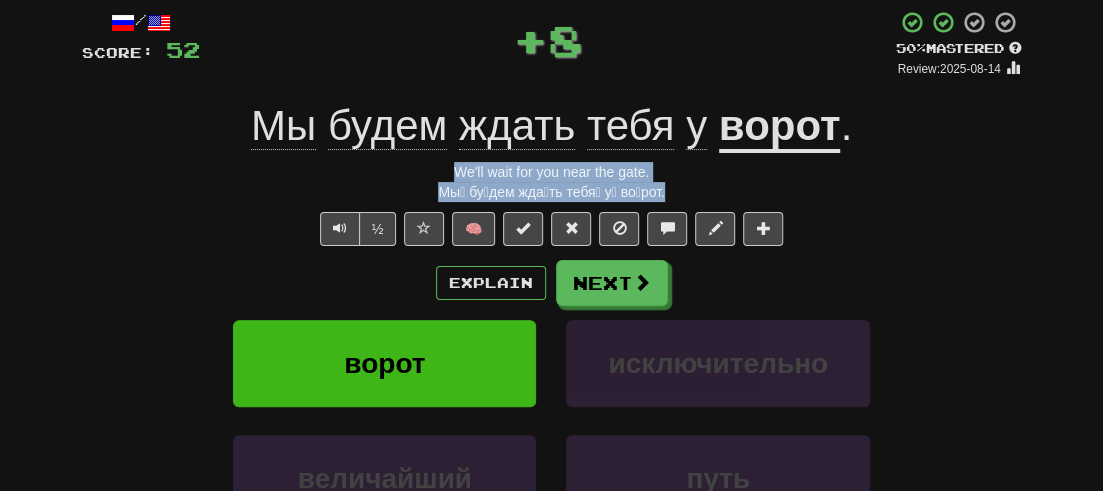 drag, startPoint x: 664, startPoint y: 193, endPoint x: 436, endPoint y: 177, distance: 228.56071 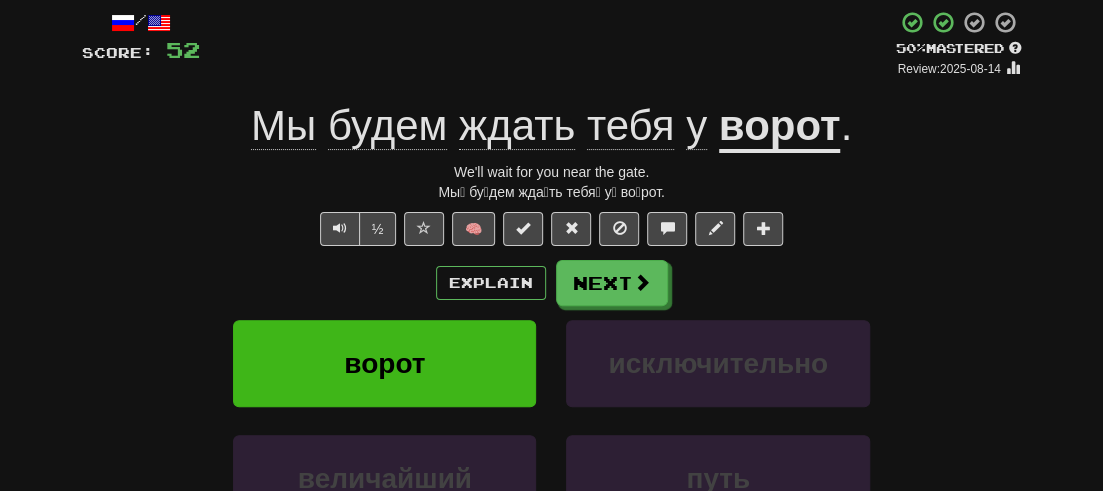 click on "ворот исключительно" at bounding box center (552, 377) 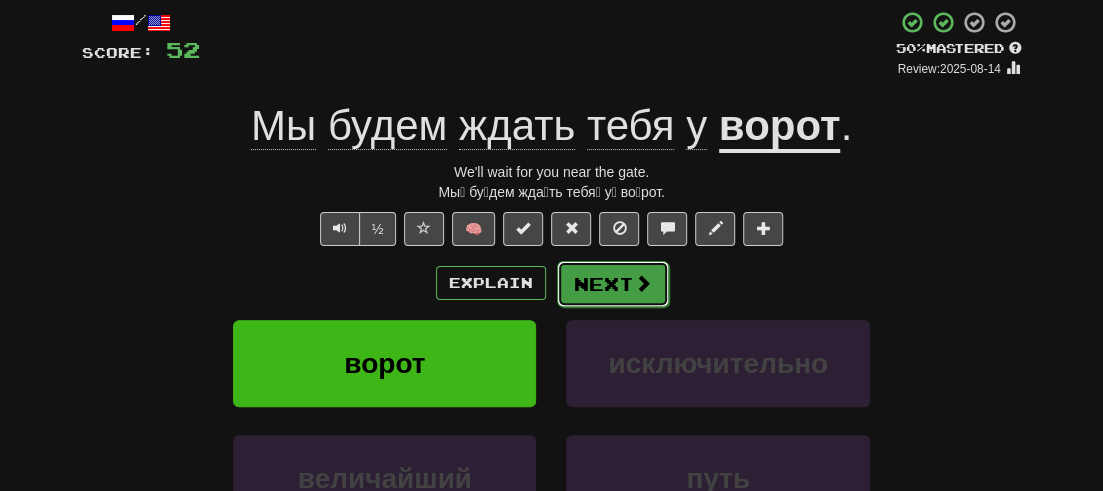 click on "Next" at bounding box center (613, 284) 